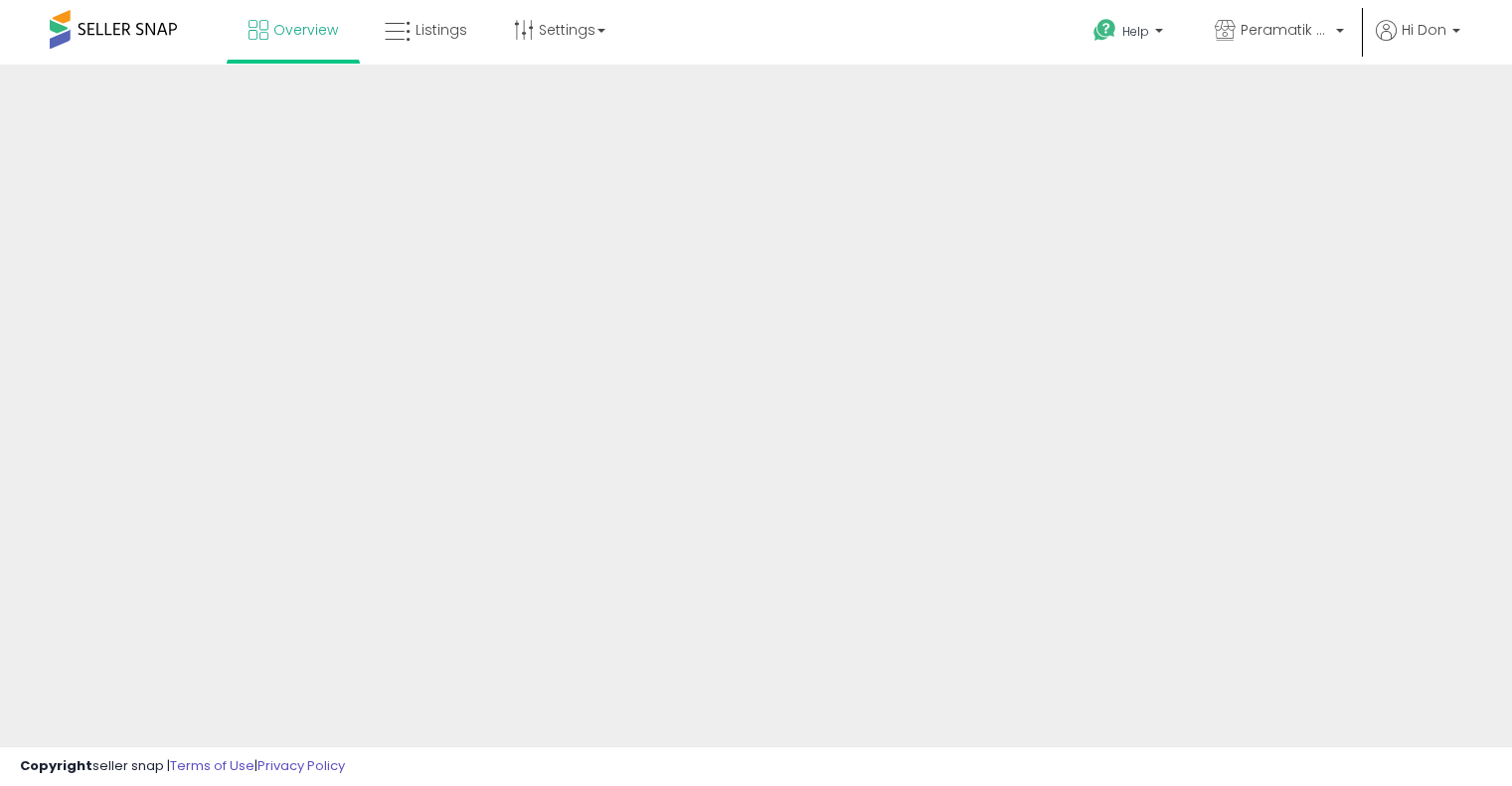 scroll, scrollTop: 0, scrollLeft: 0, axis: both 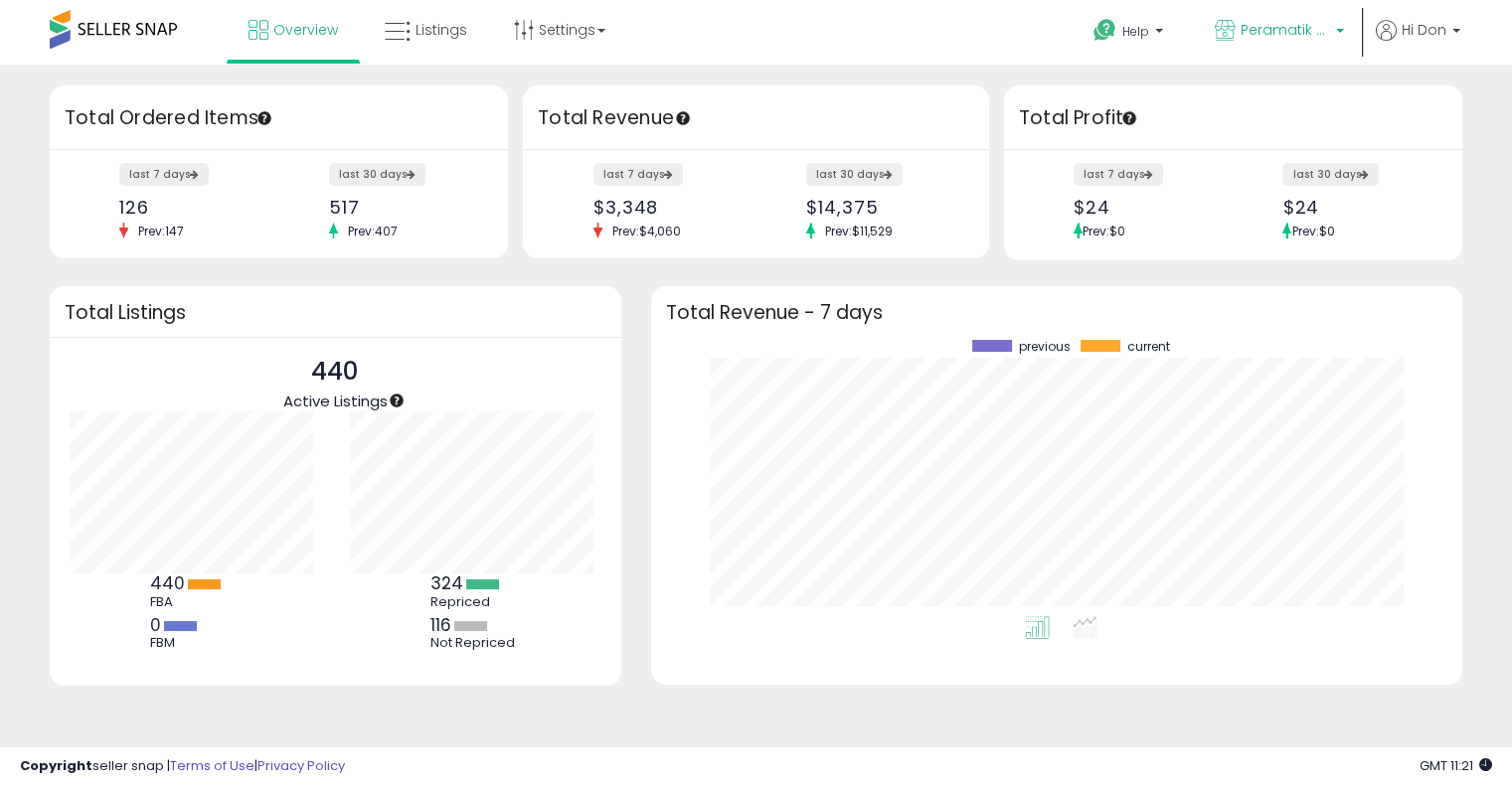 click on "Peramatik Goods Ltd [STATE]" at bounding box center [1285, 30] 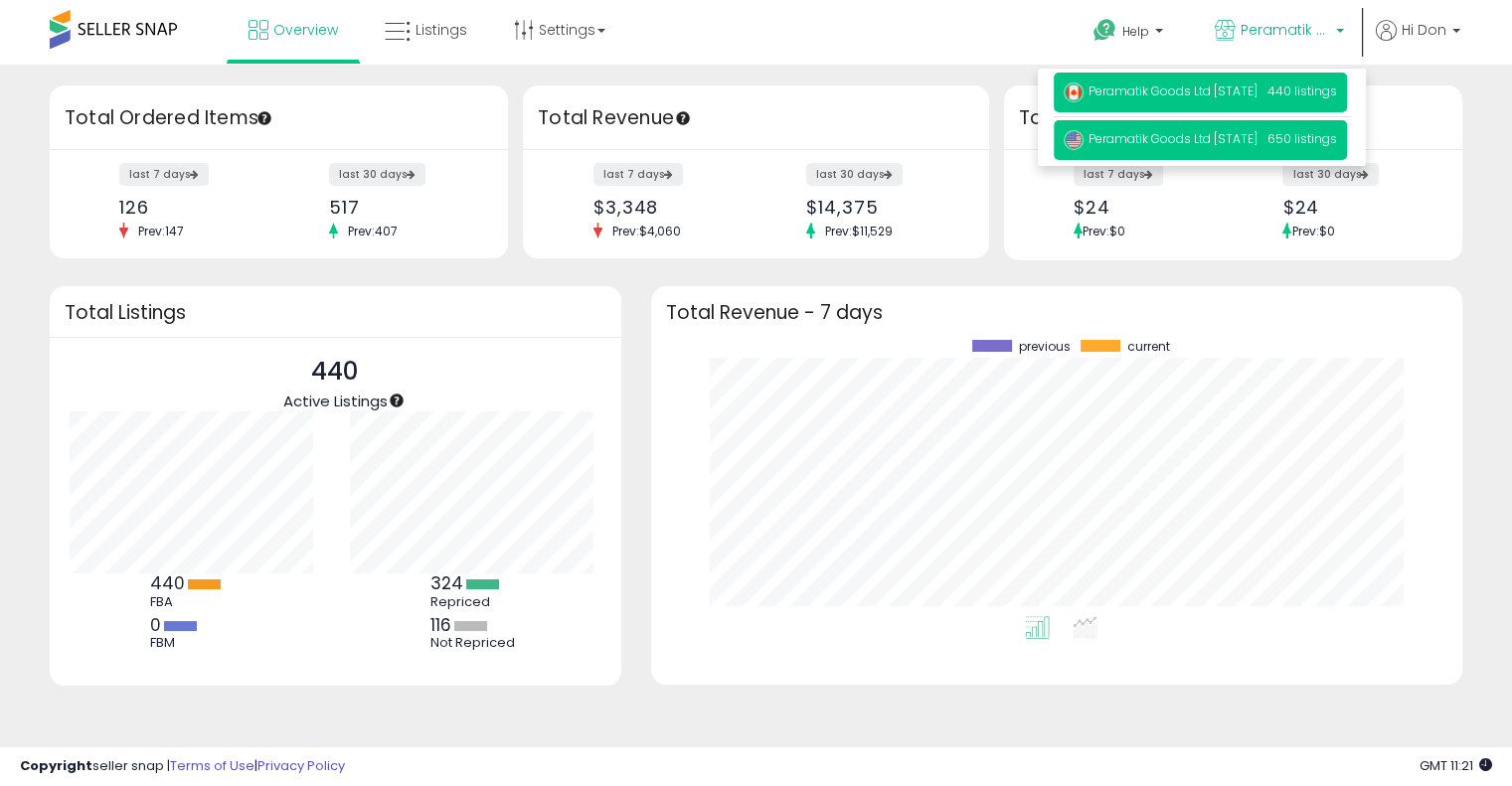 click on "Peramatik Goods Ltd US
650
listings" at bounding box center (1200, 92) 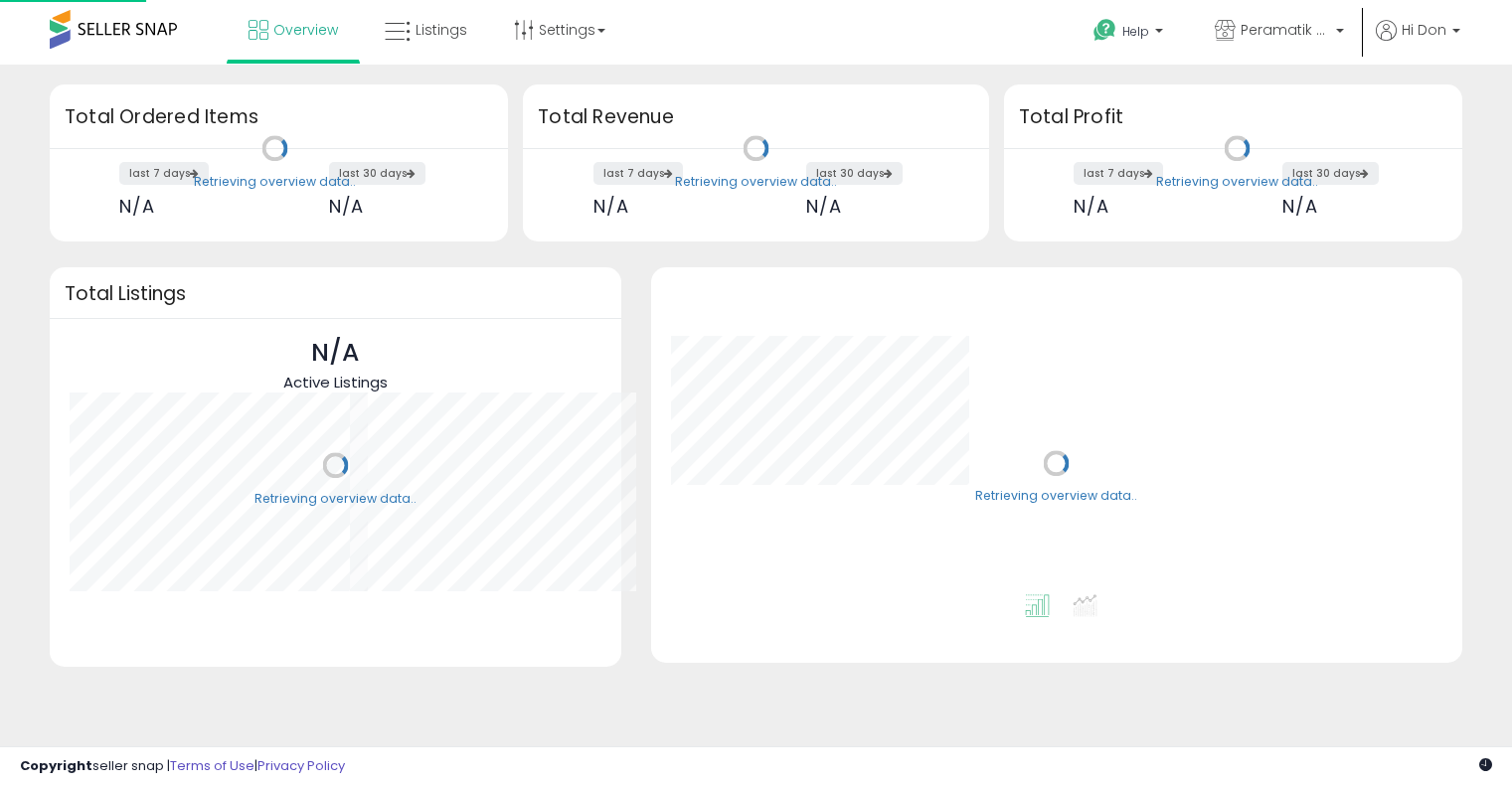 scroll, scrollTop: 0, scrollLeft: 0, axis: both 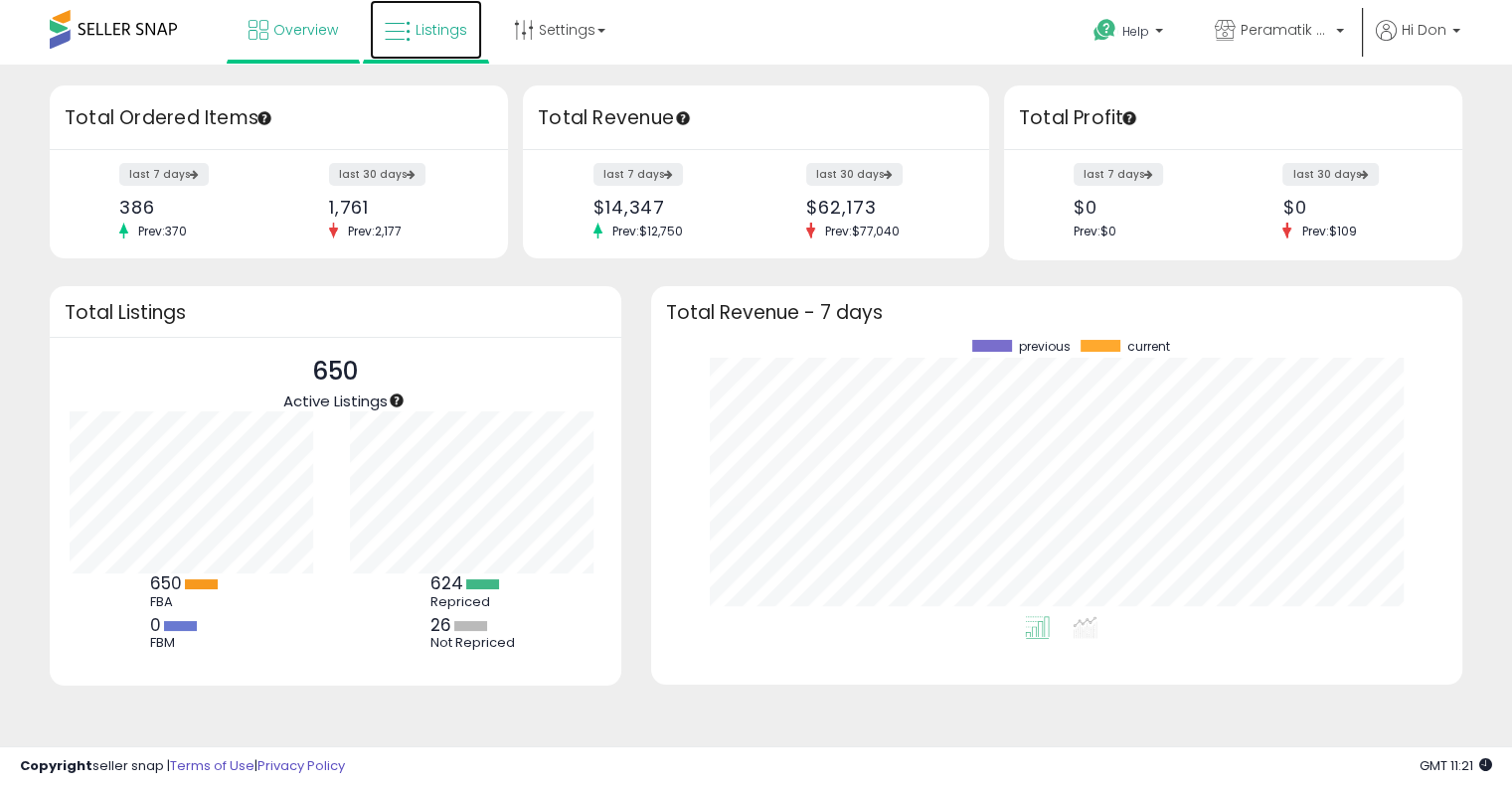 drag, startPoint x: 414, startPoint y: 33, endPoint x: 404, endPoint y: 55, distance: 24.166092 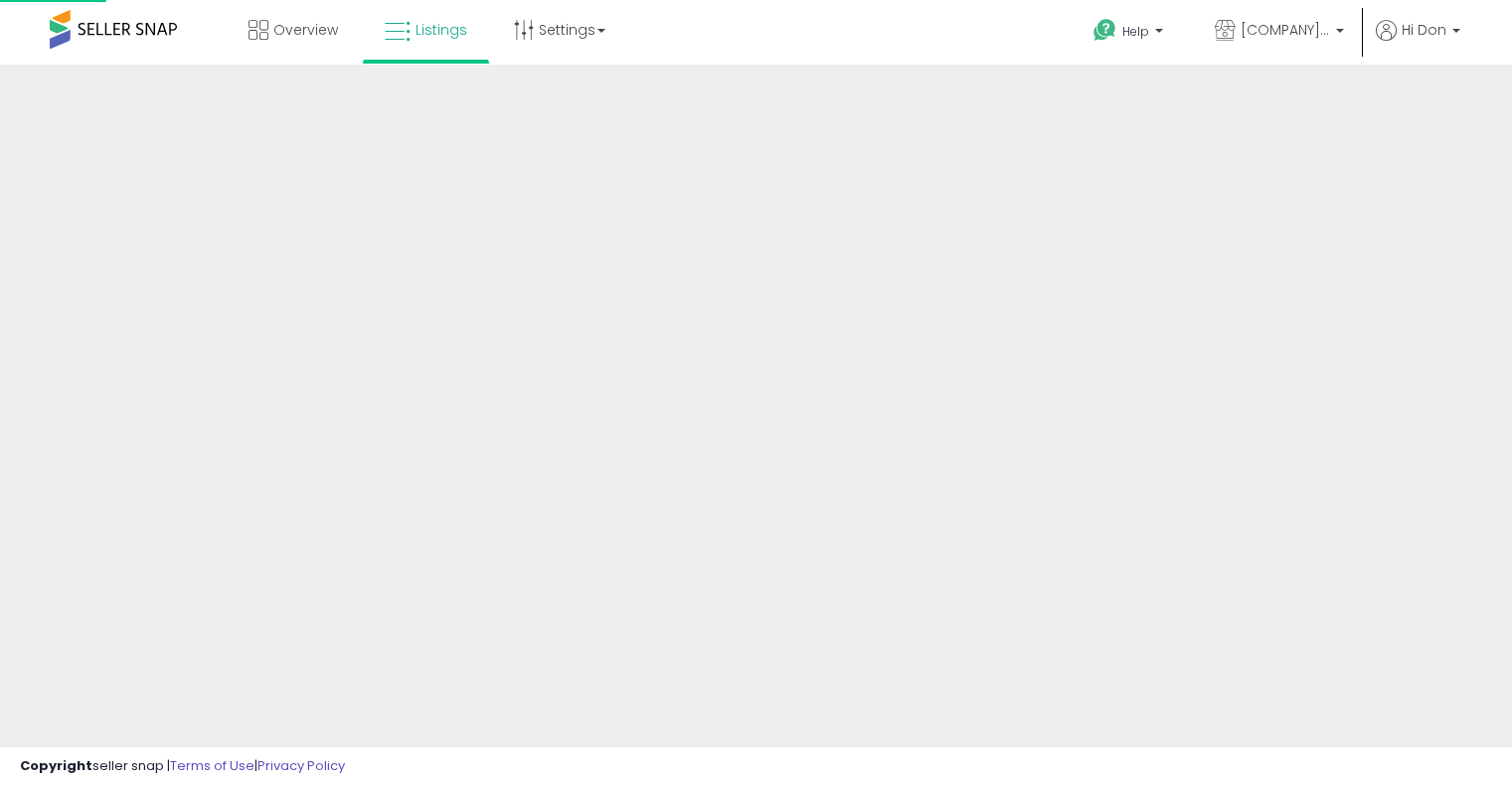 scroll, scrollTop: 0, scrollLeft: 0, axis: both 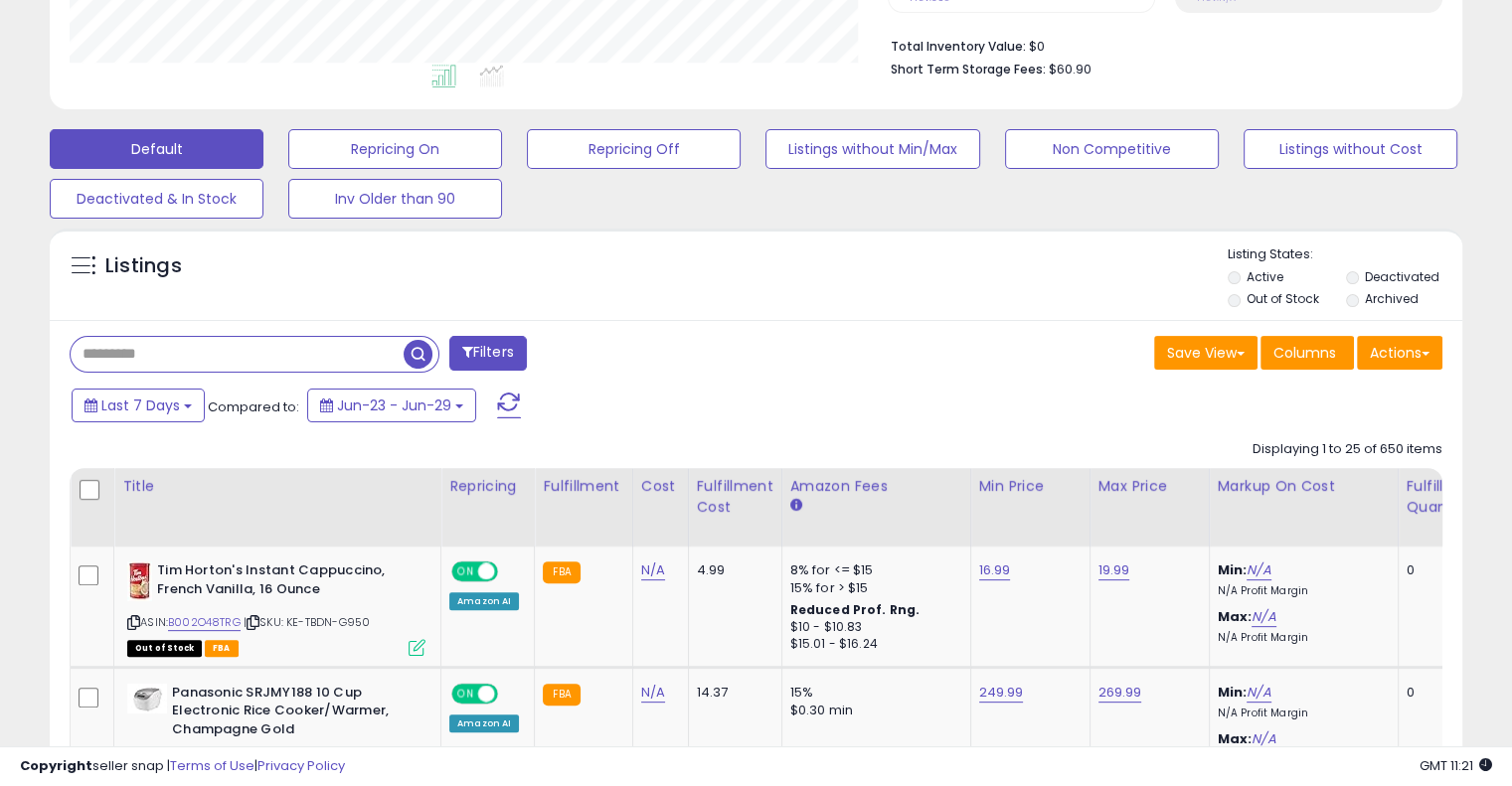 paste on "**********" 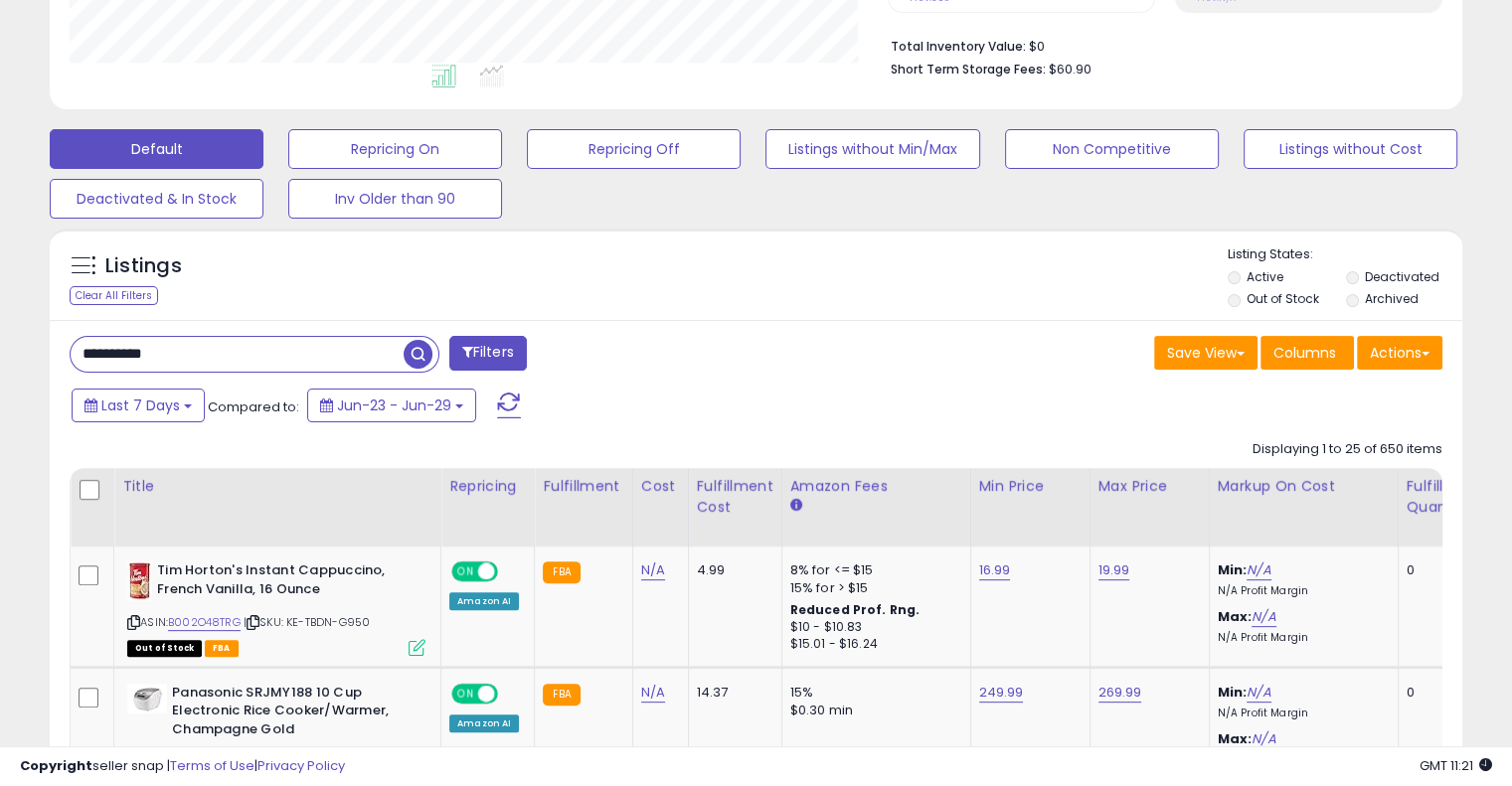 type on "**********" 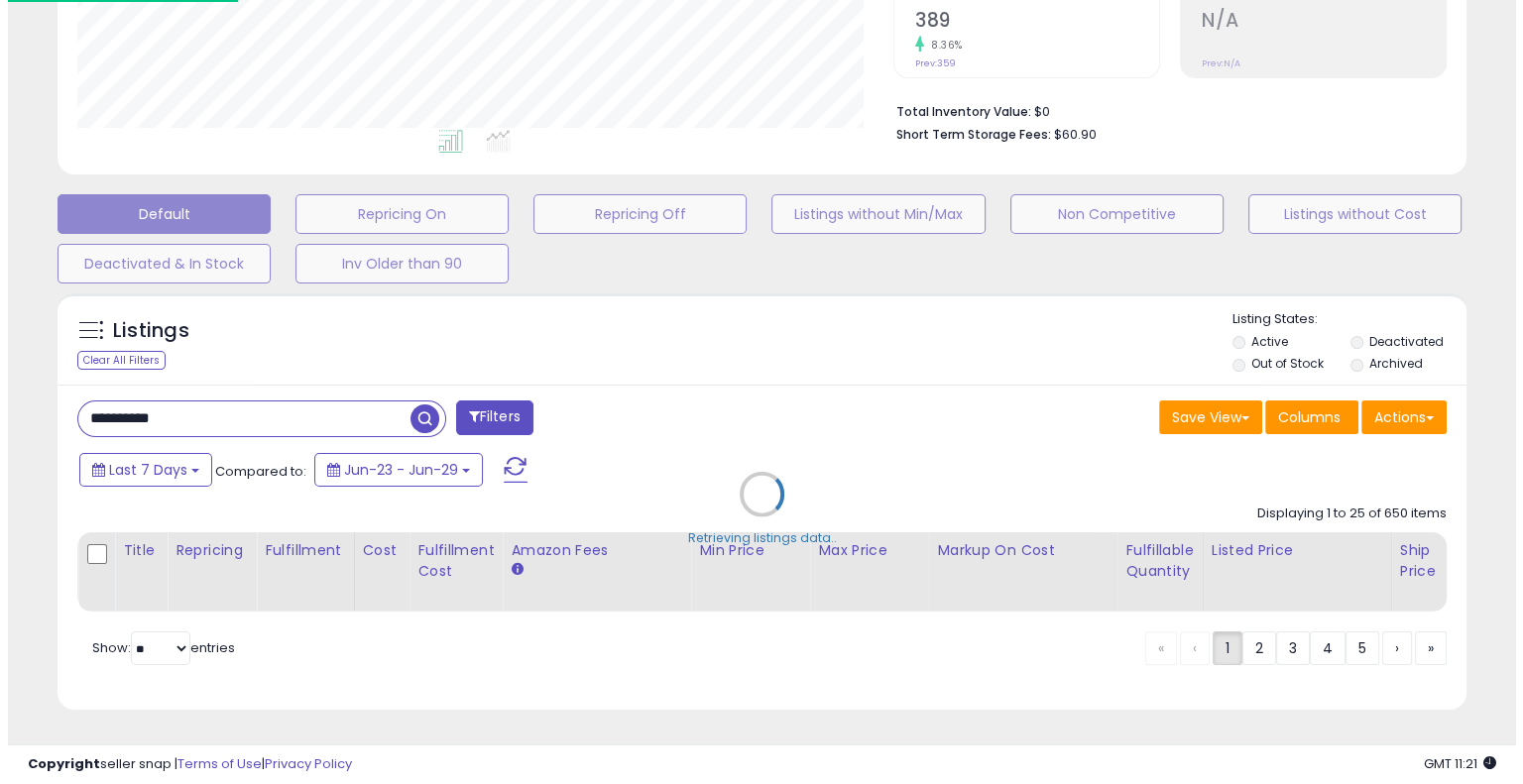 scroll, scrollTop: 444, scrollLeft: 0, axis: vertical 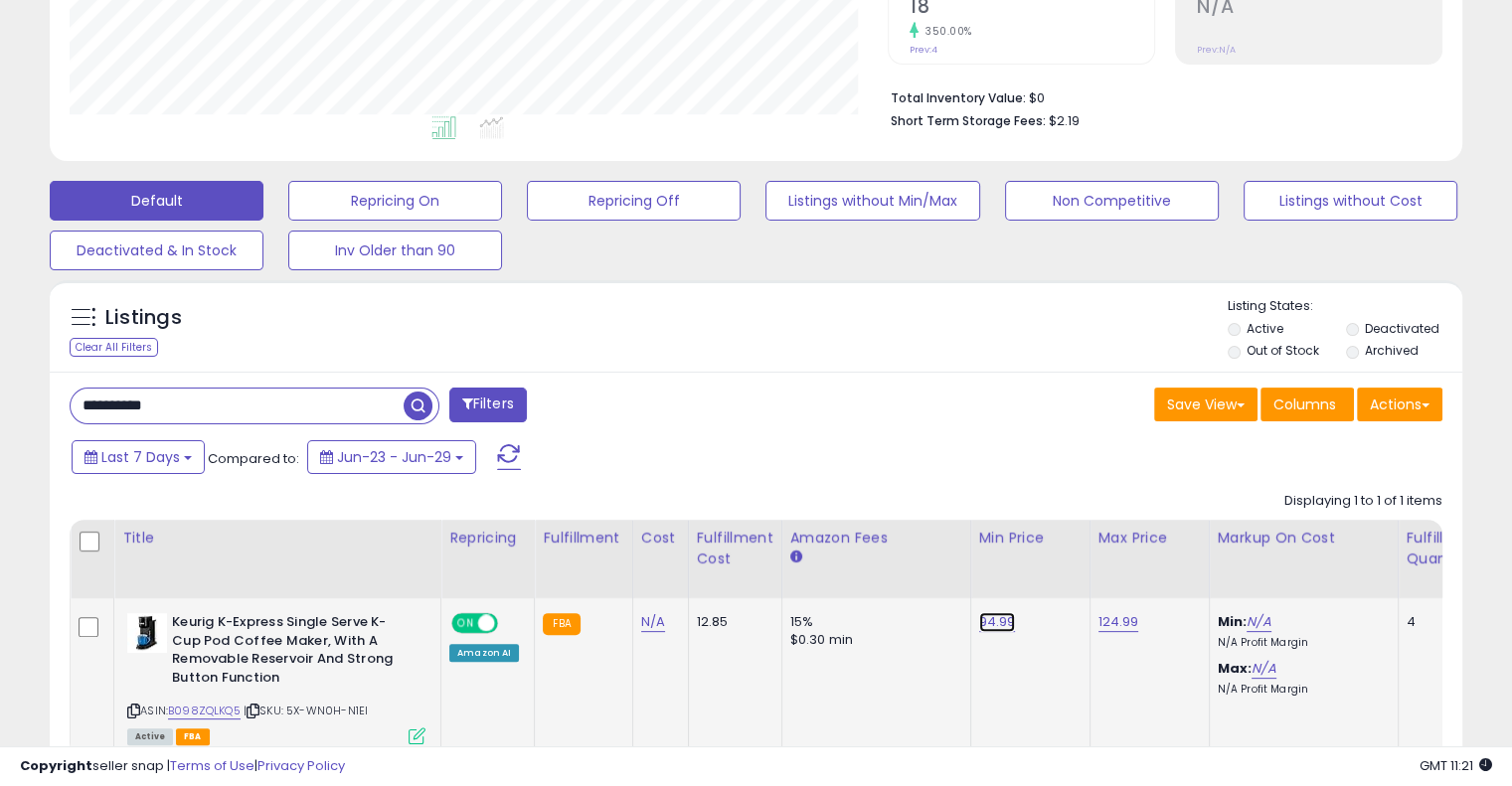 click on "94.99" at bounding box center [997, 622] 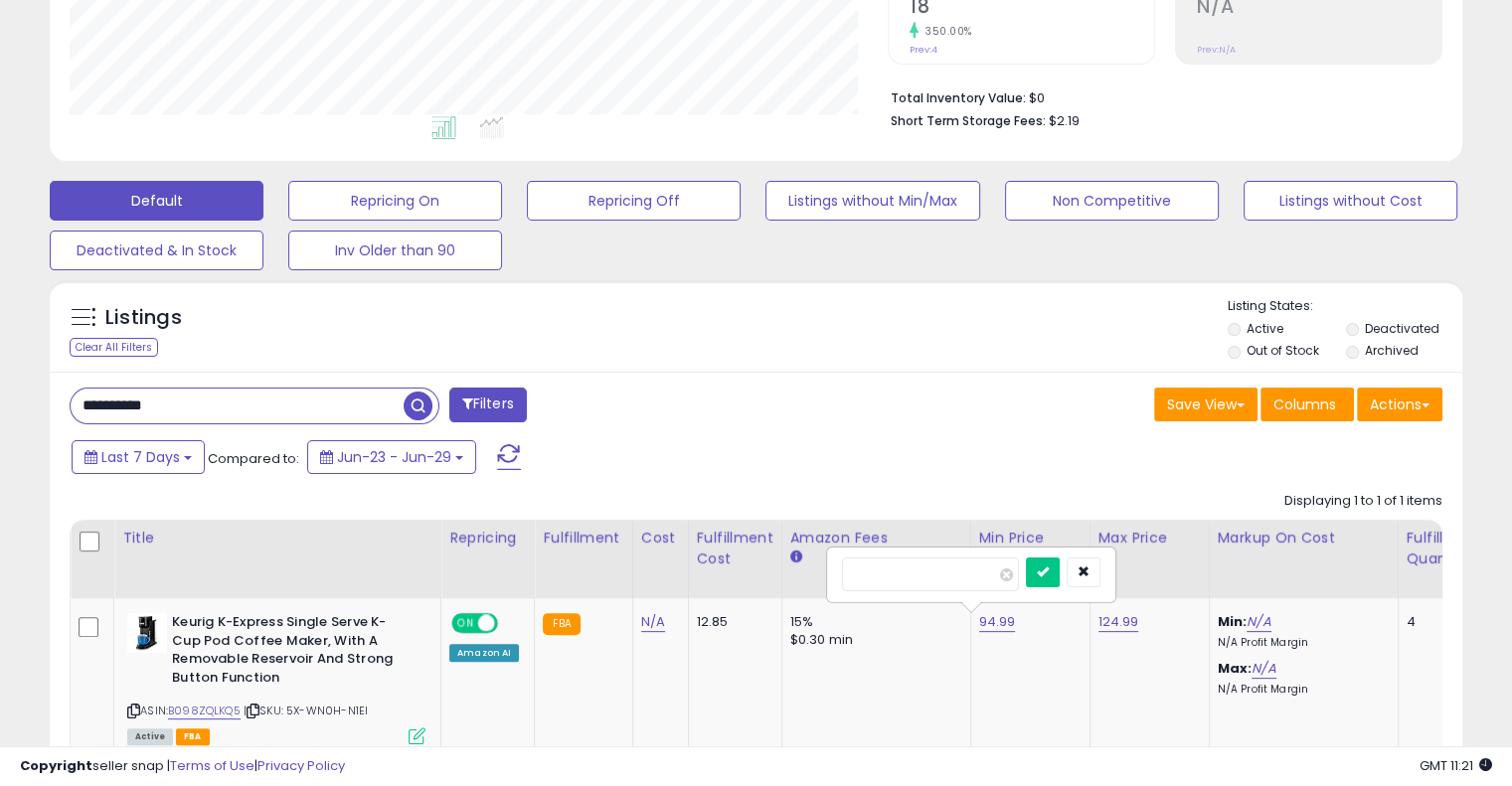 drag, startPoint x: 928, startPoint y: 575, endPoint x: 791, endPoint y: 573, distance: 137.0146 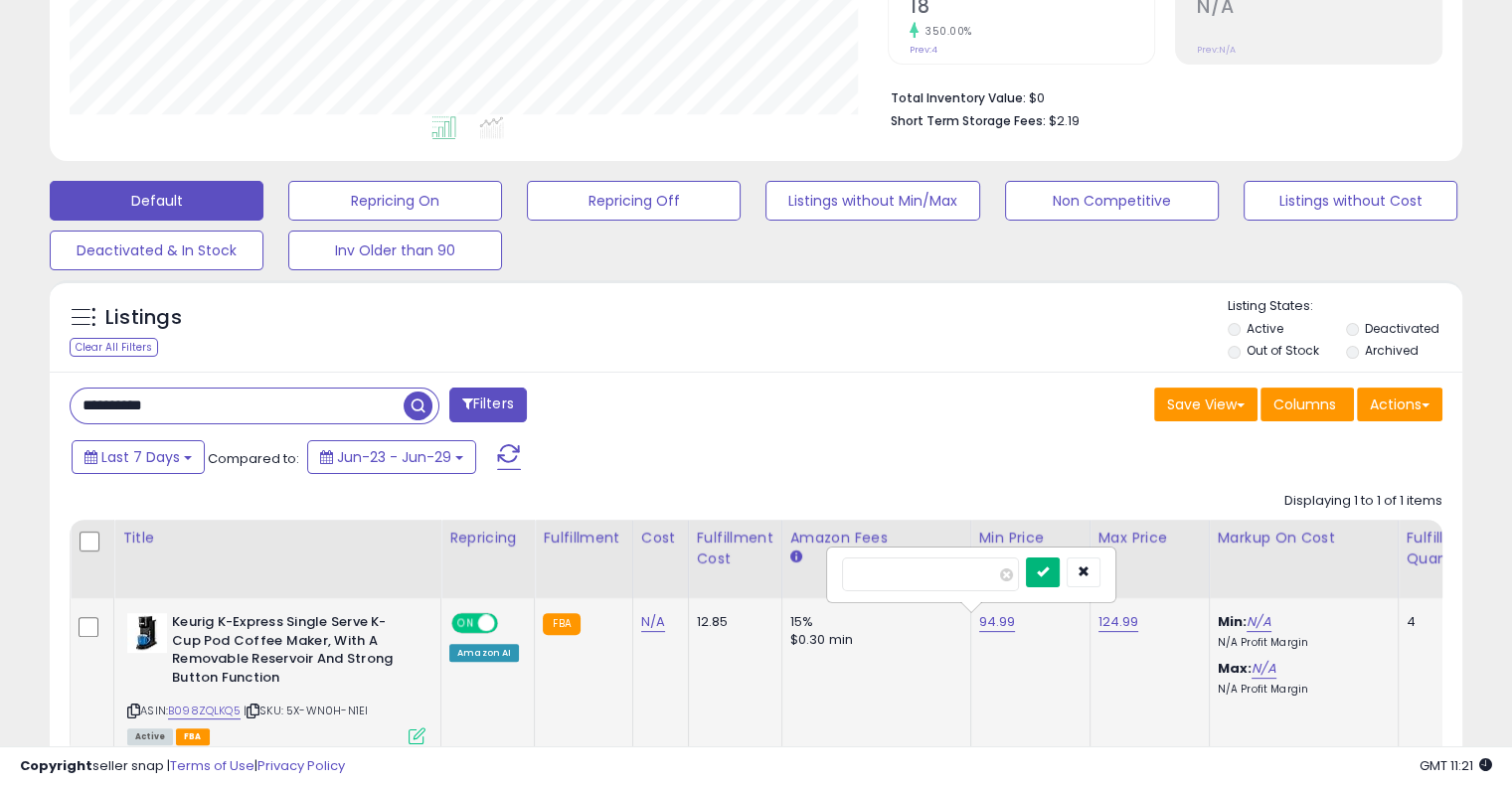 type on "******" 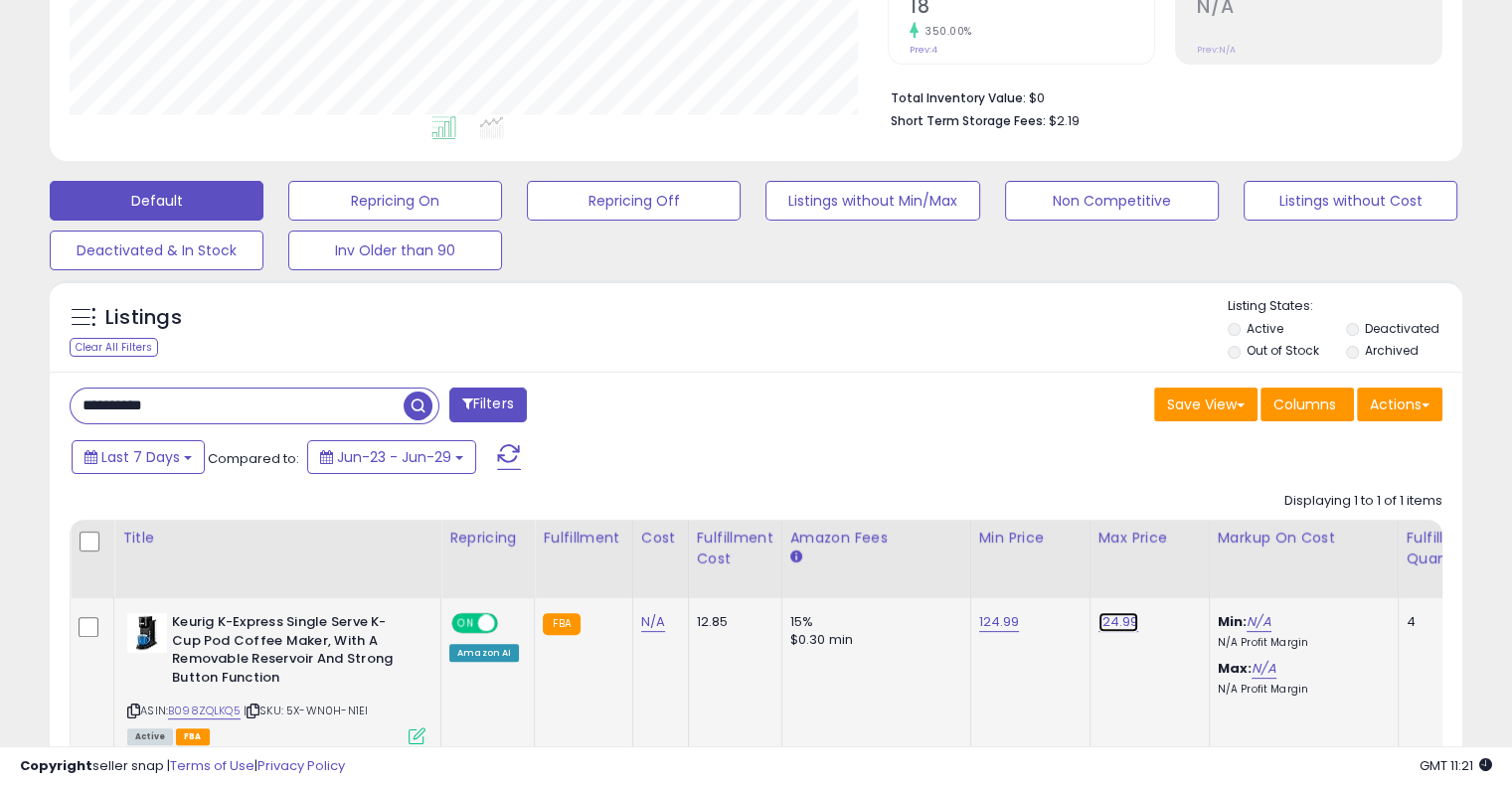 click on "124.99" at bounding box center (1118, 622) 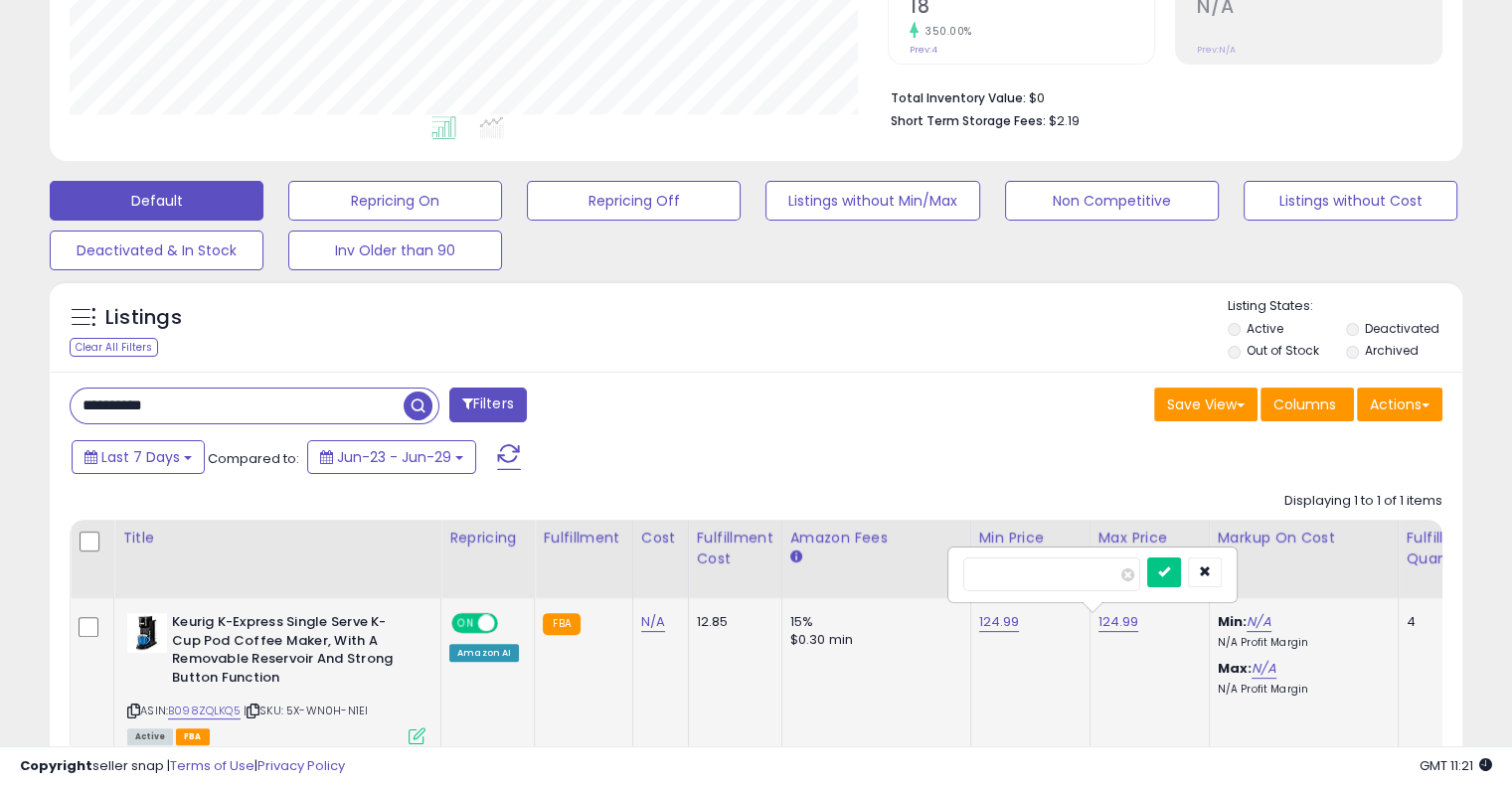 drag, startPoint x: 1053, startPoint y: 572, endPoint x: 957, endPoint y: 548, distance: 98.95454 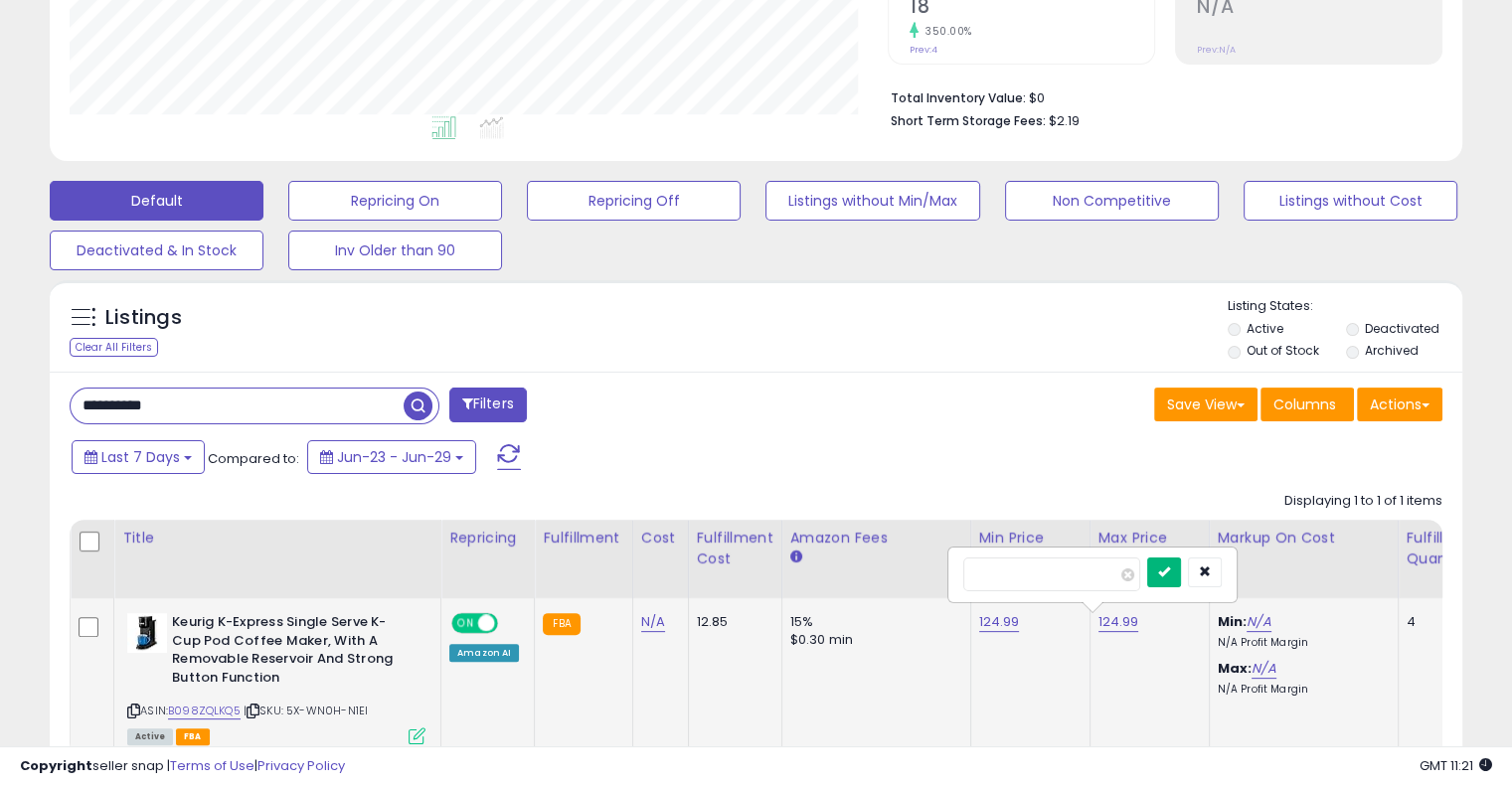 type on "******" 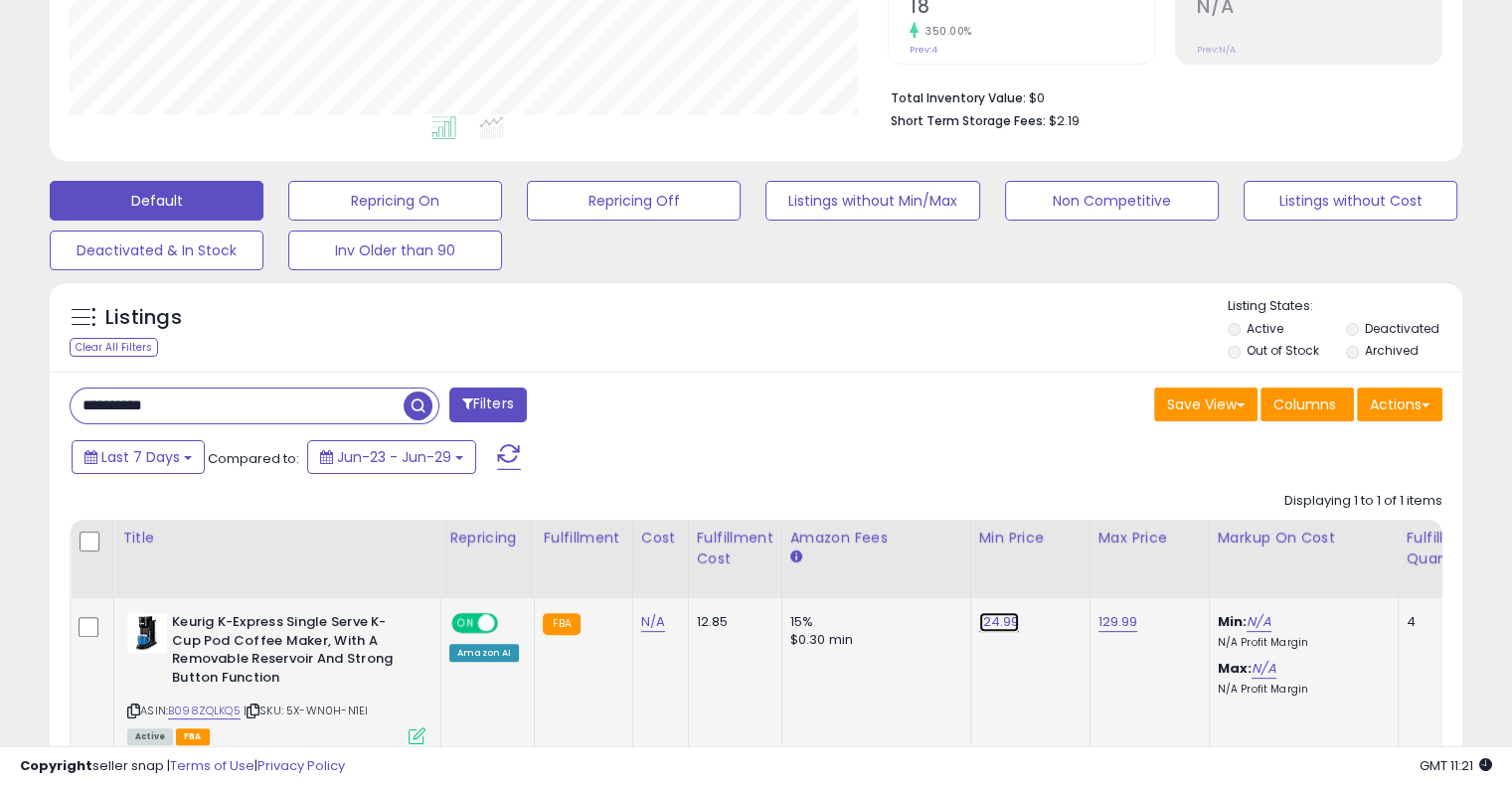 drag, startPoint x: 988, startPoint y: 623, endPoint x: 975, endPoint y: 614, distance: 15.811388 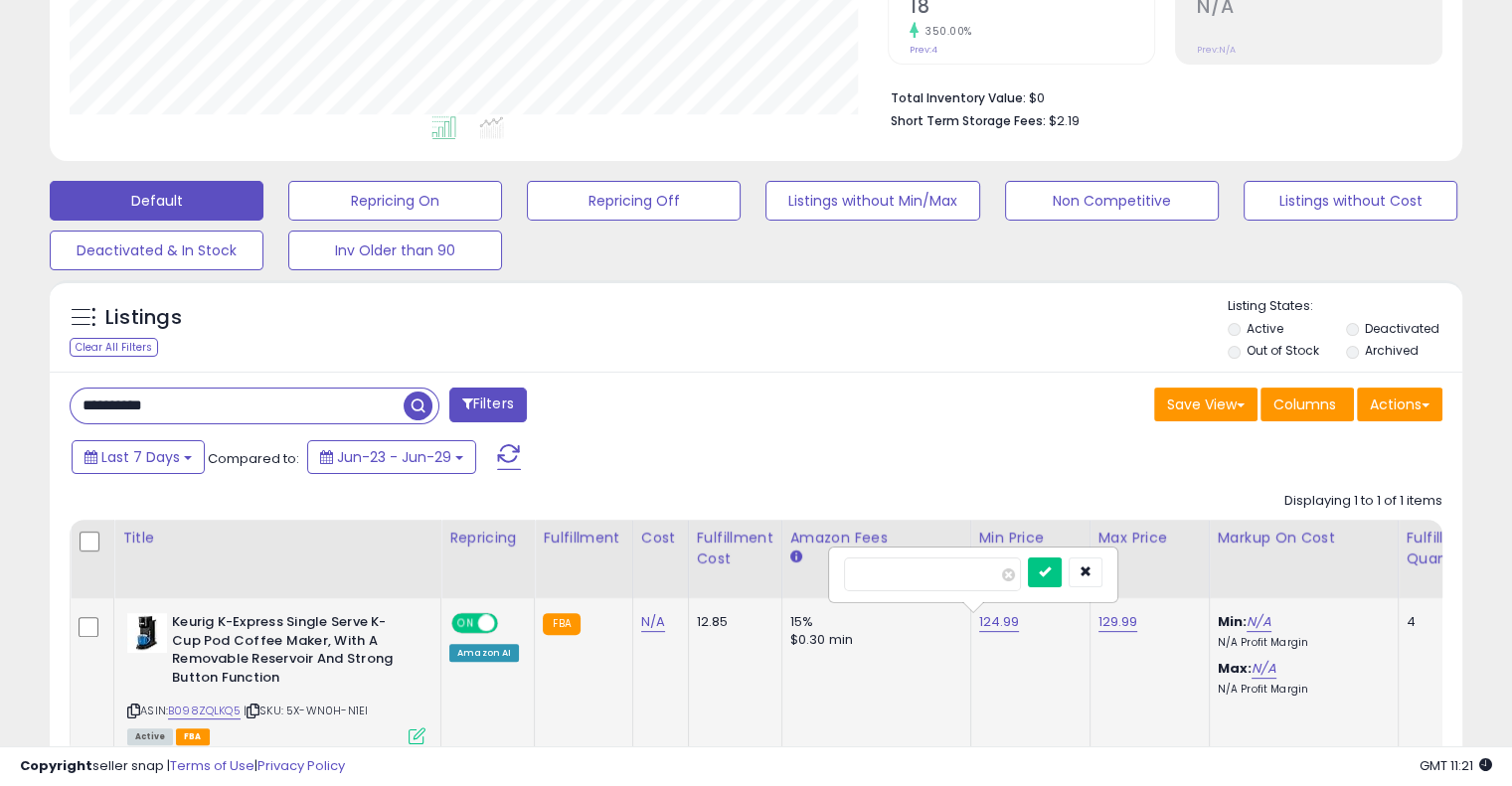 drag, startPoint x: 921, startPoint y: 562, endPoint x: 848, endPoint y: 550, distance: 73.97973 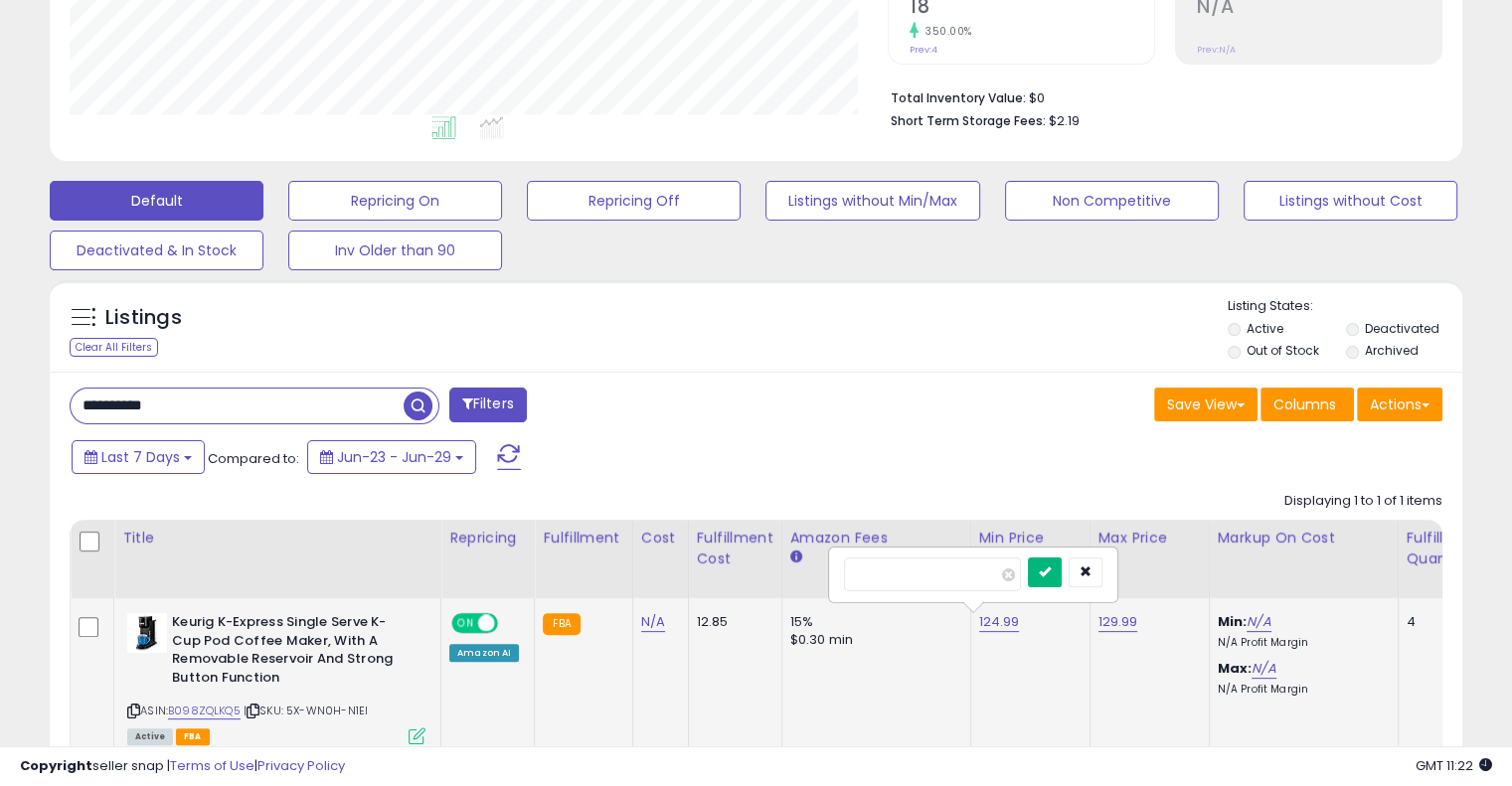 type on "******" 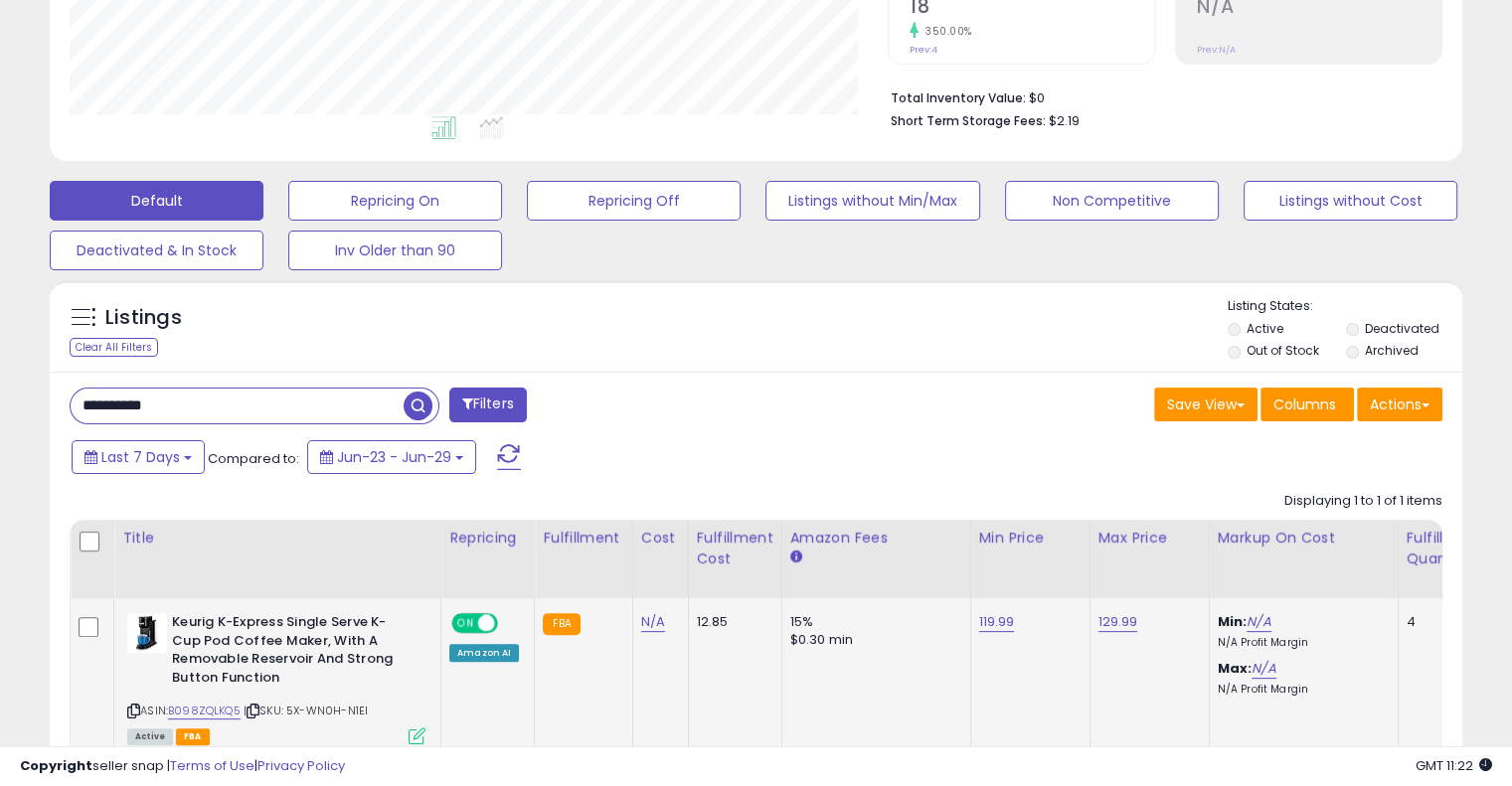 click on "**********" at bounding box center (237, 405) 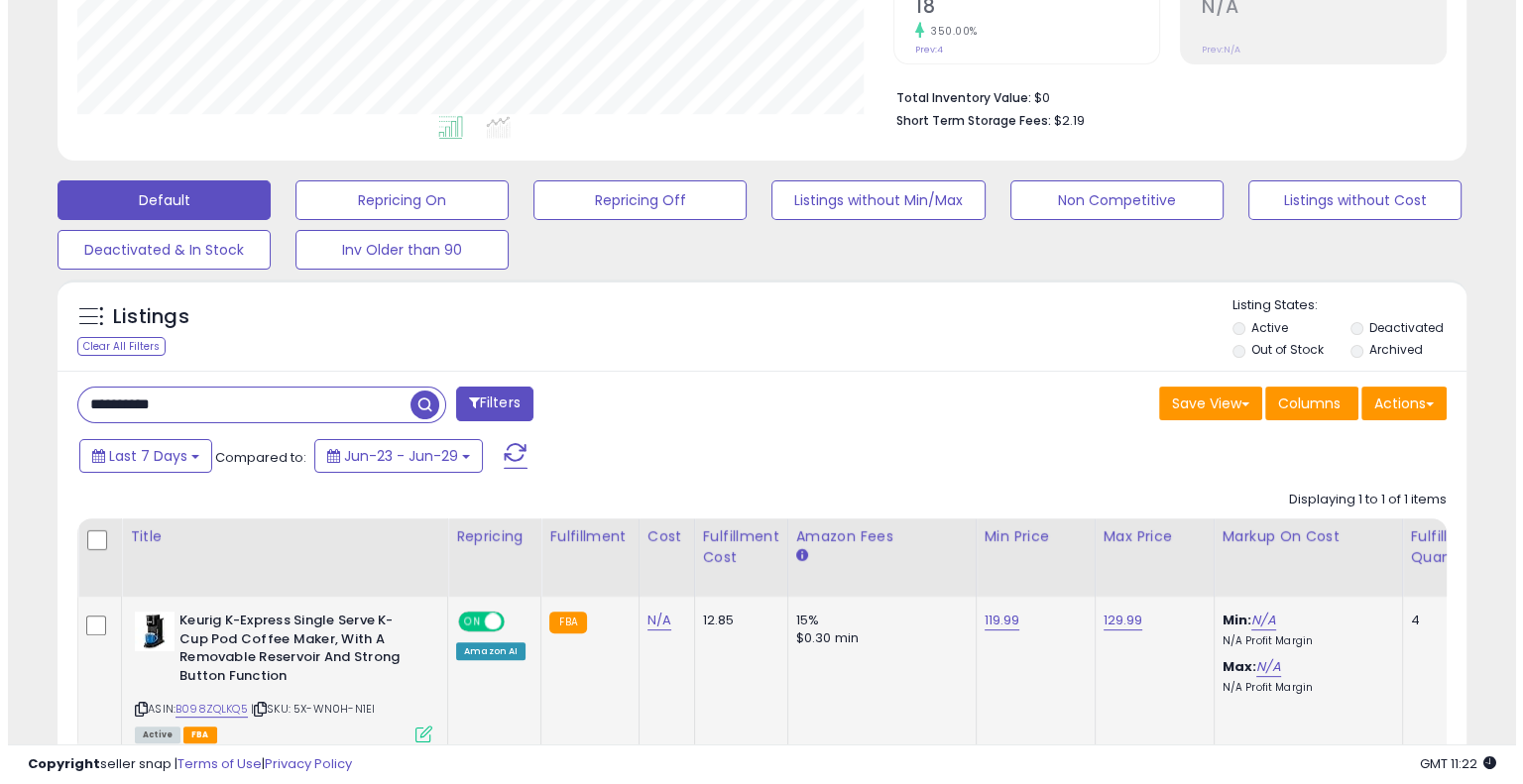 scroll, scrollTop: 424, scrollLeft: 0, axis: vertical 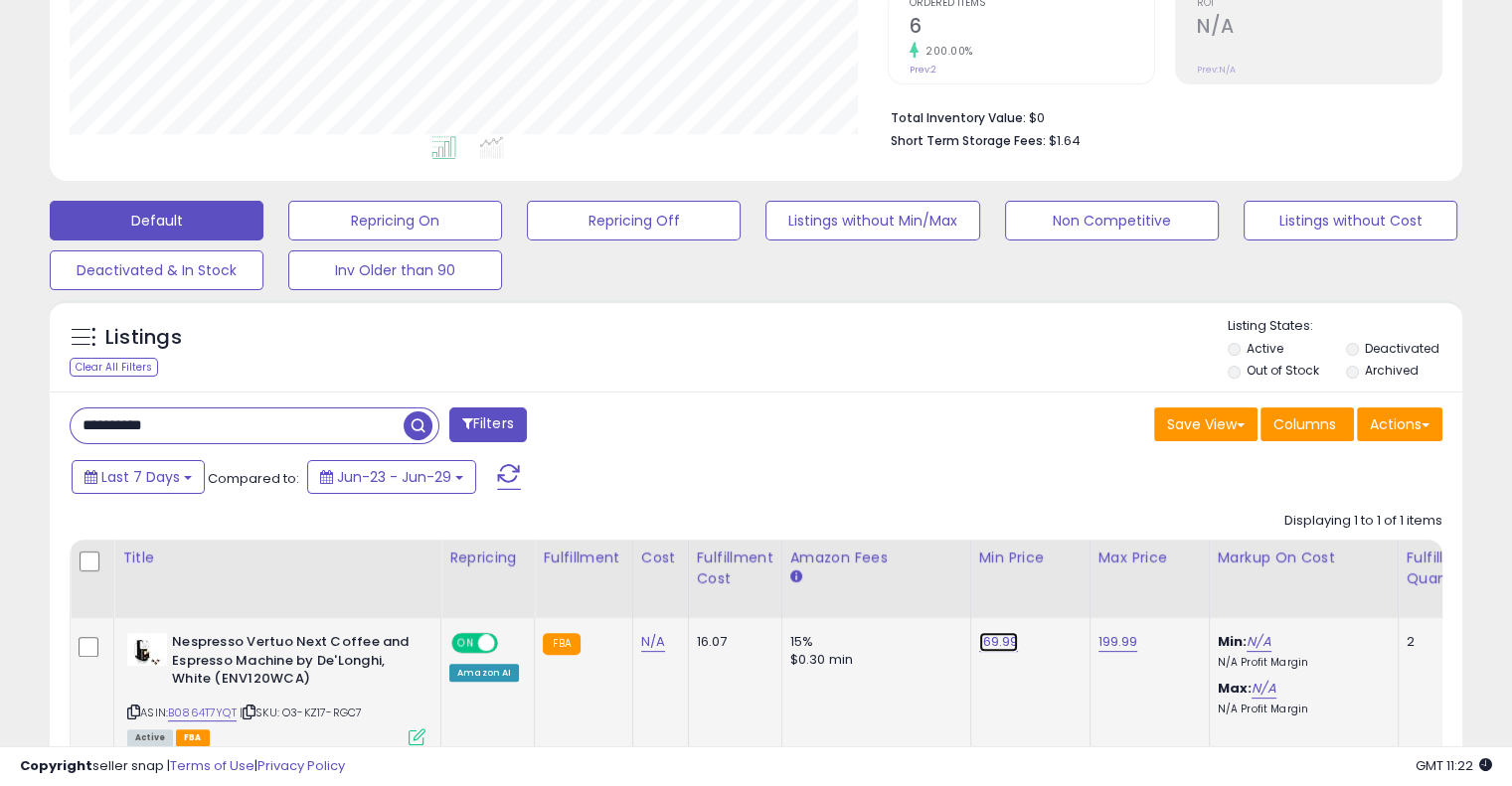 click on "169.99" at bounding box center [999, 642] 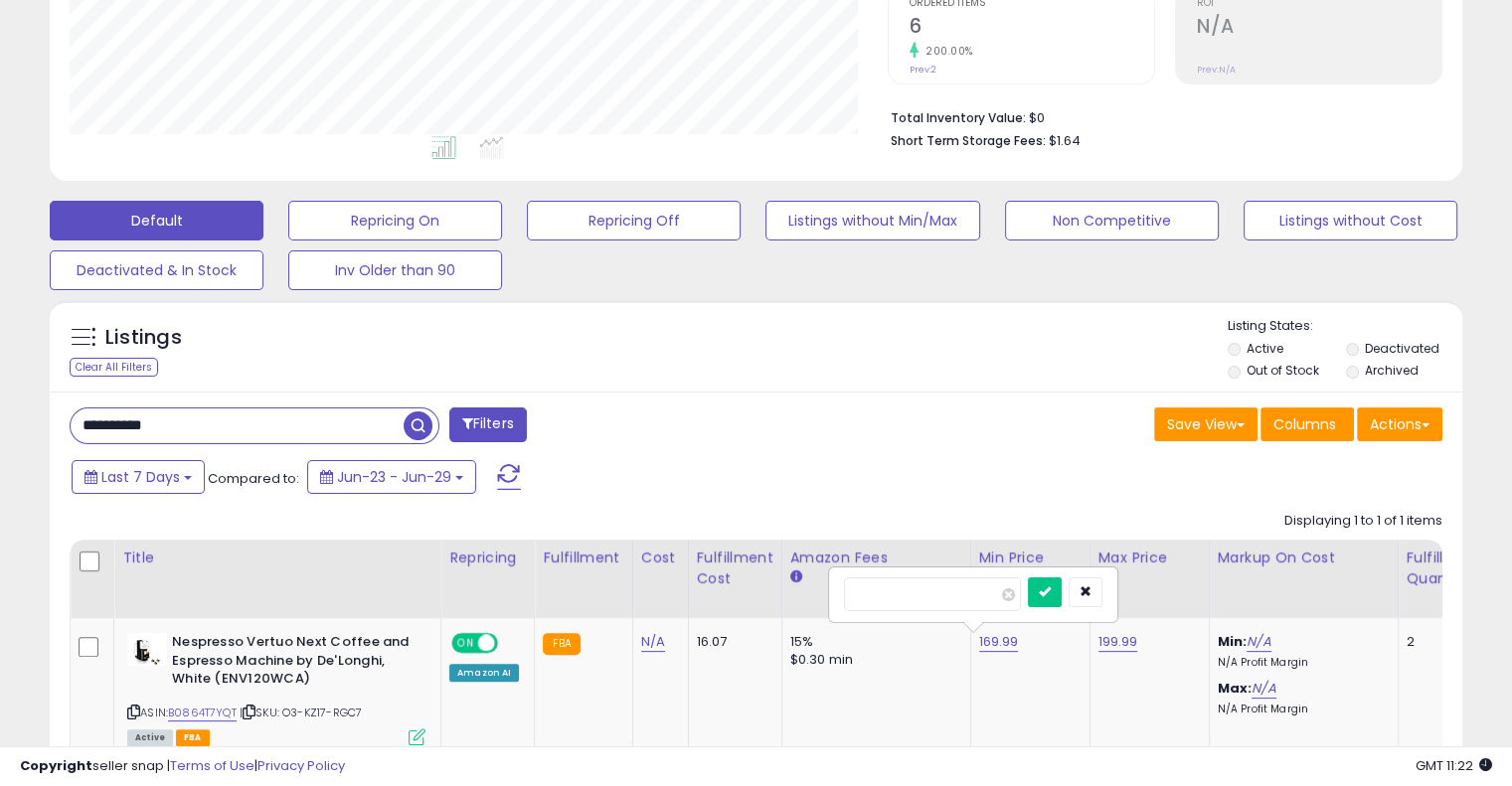 drag, startPoint x: 920, startPoint y: 595, endPoint x: 822, endPoint y: 585, distance: 98.50888 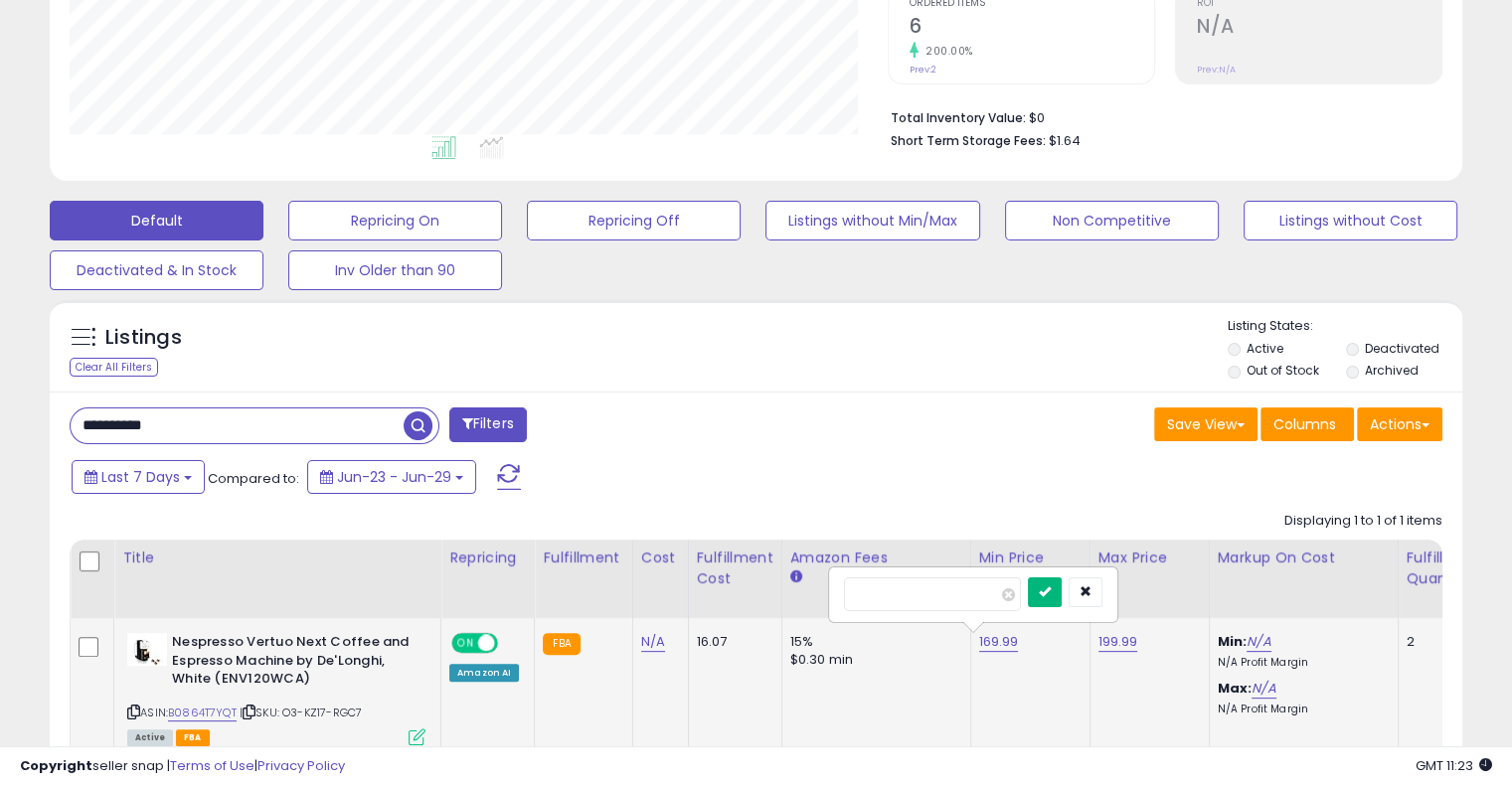 type on "******" 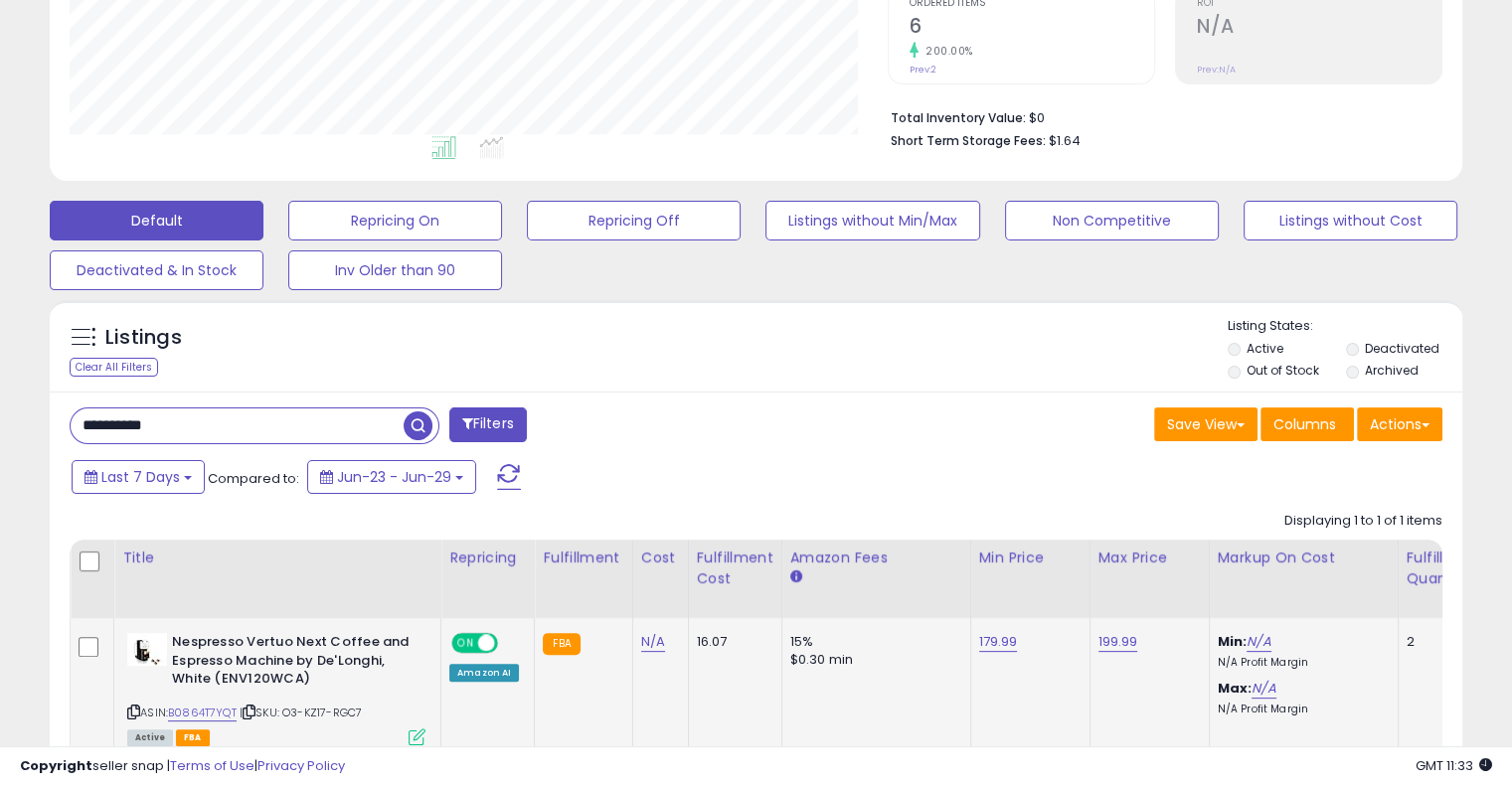 click on "**********" at bounding box center [237, 425] 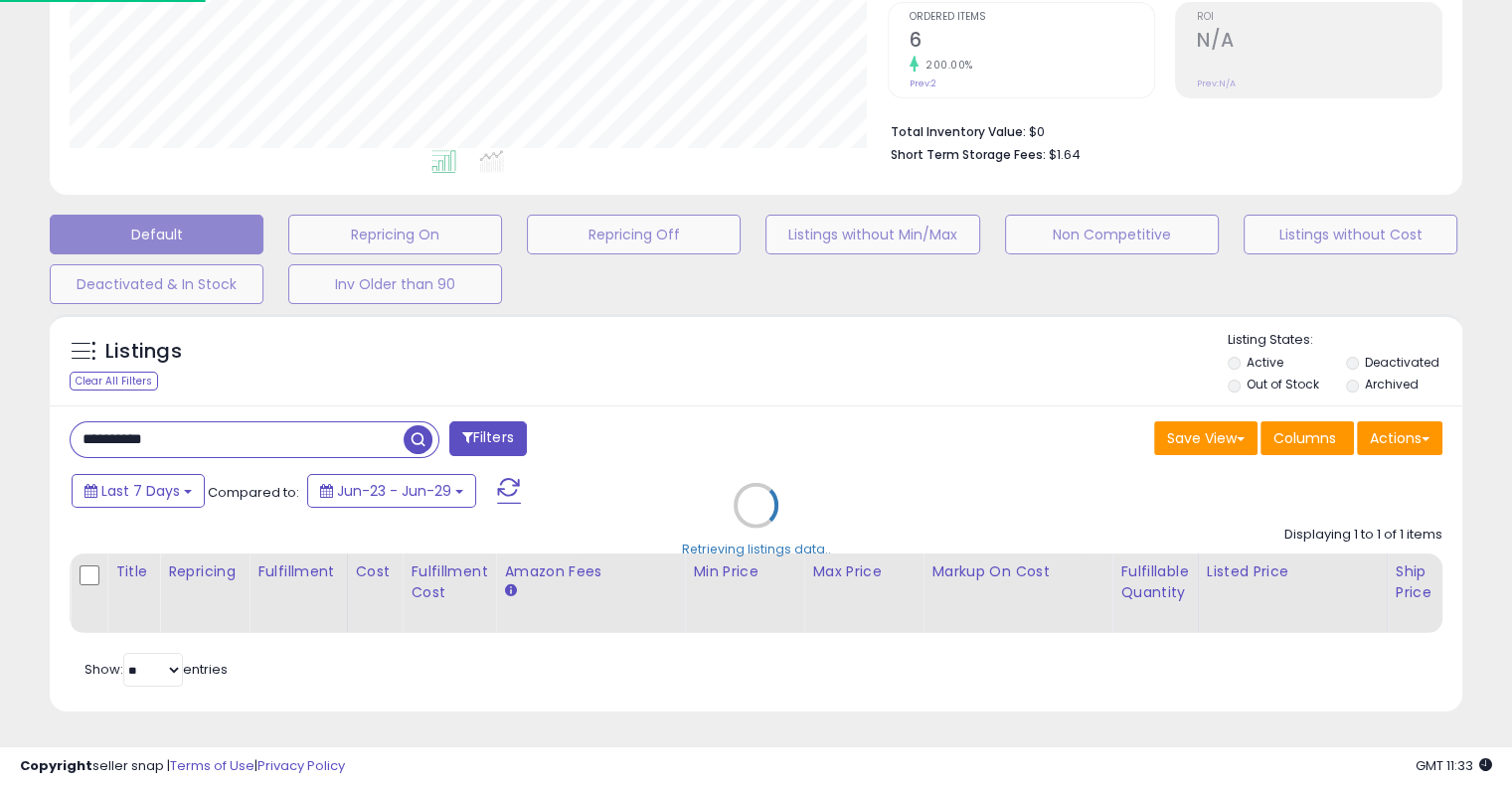 scroll, scrollTop: 993270, scrollLeft: 993256, axis: both 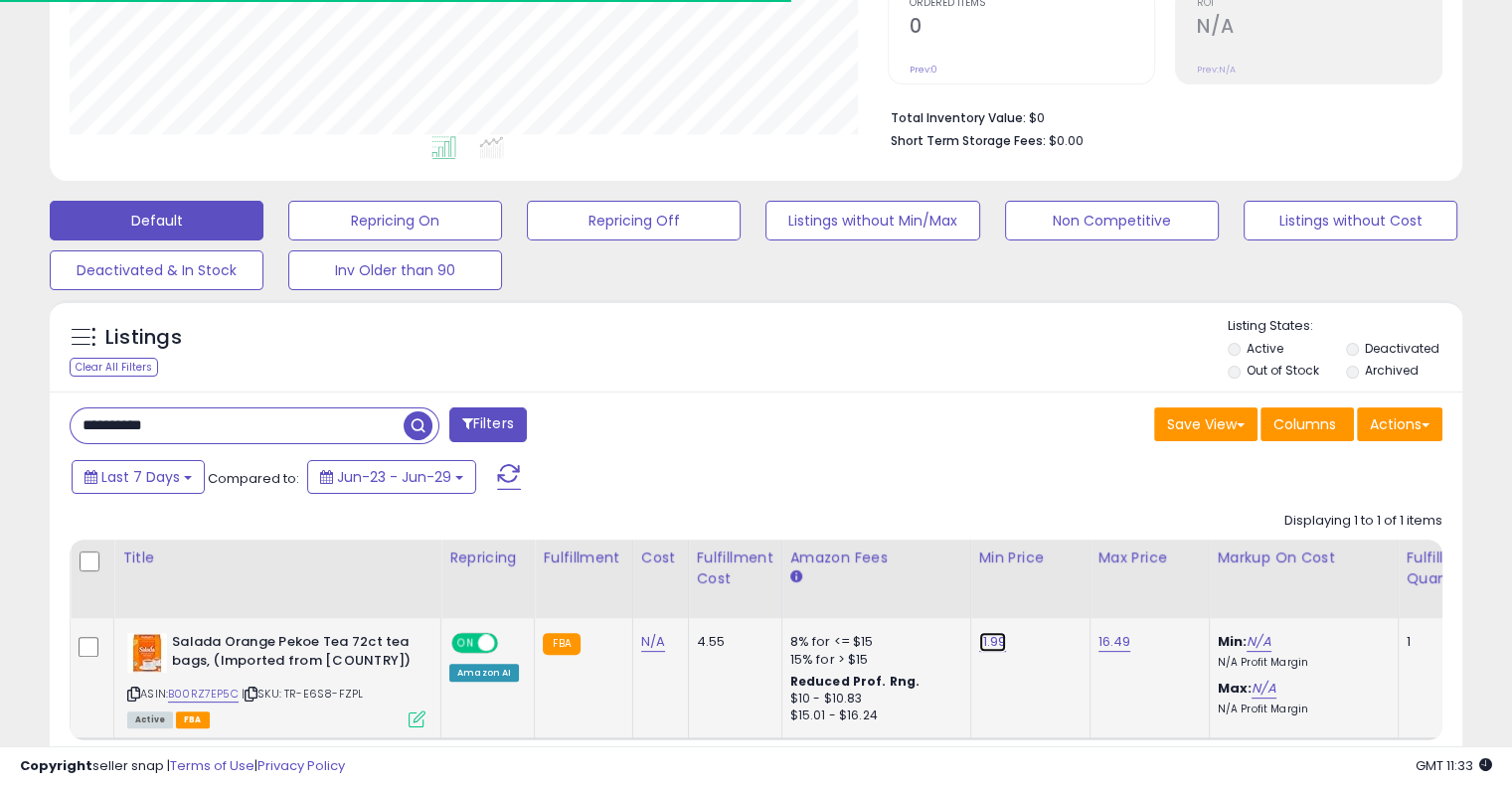 click on "11.99" at bounding box center (993, 642) 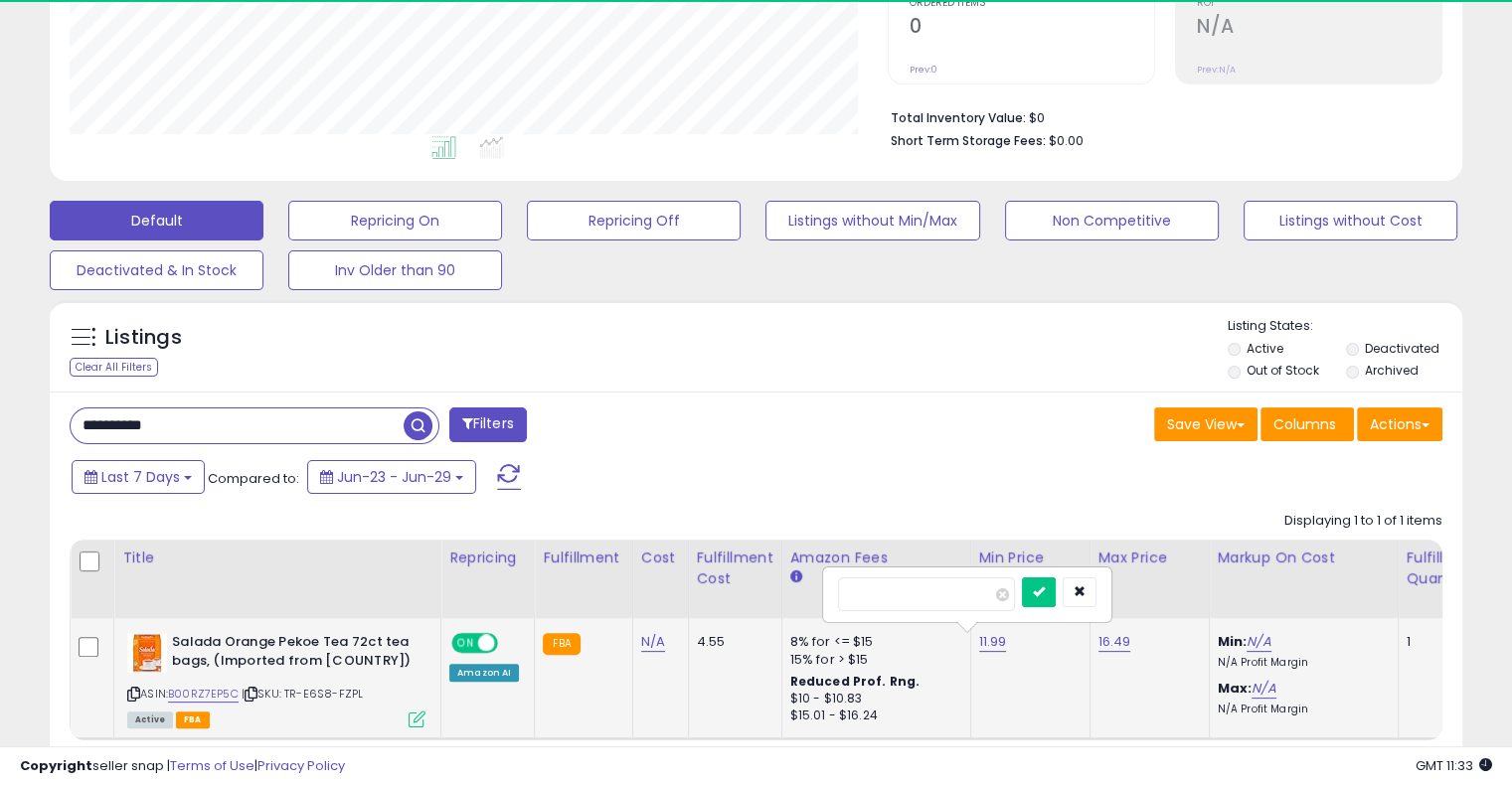scroll, scrollTop: 993270, scrollLeft: 993264, axis: both 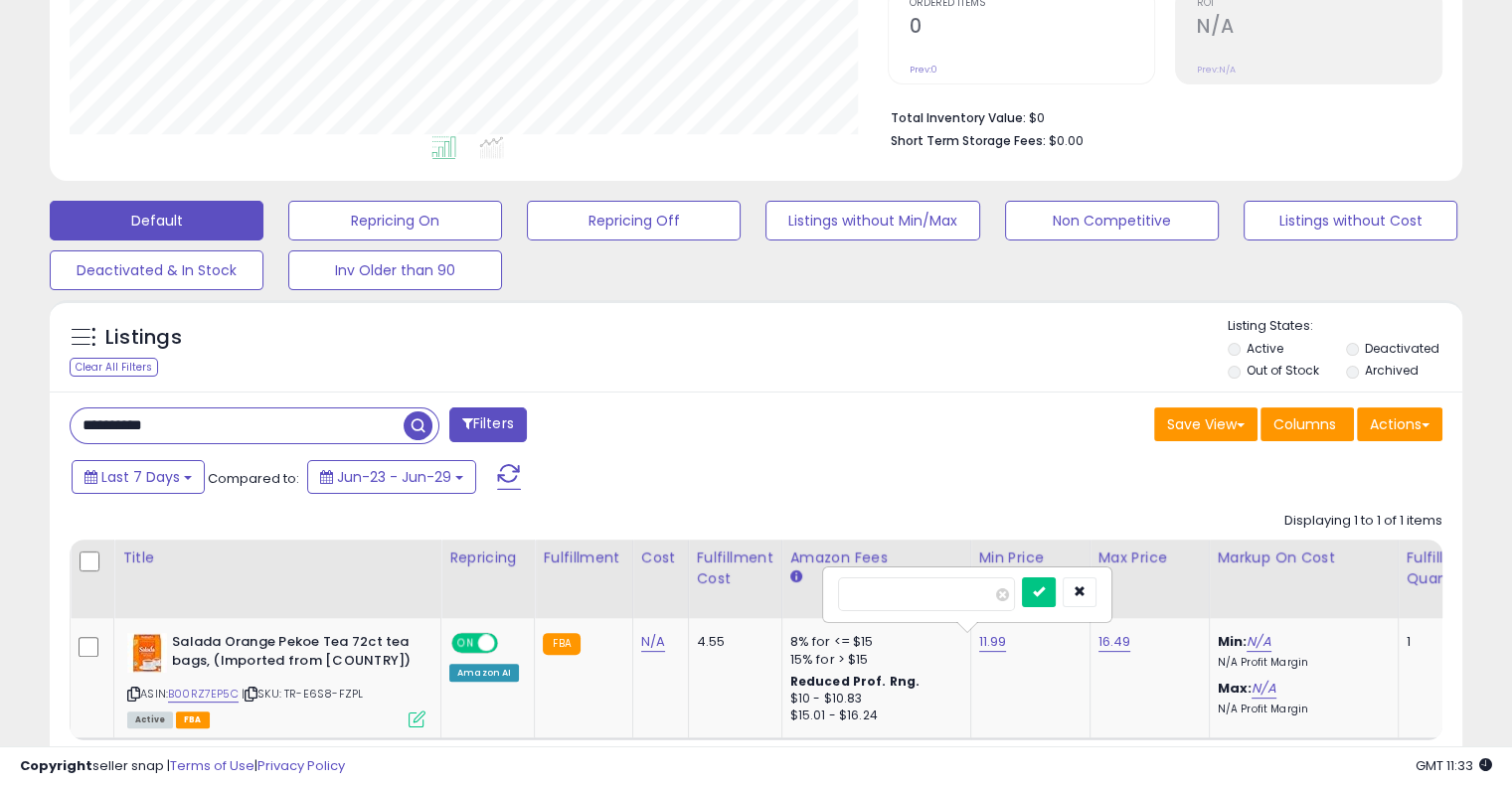 drag, startPoint x: 879, startPoint y: 582, endPoint x: 813, endPoint y: 583, distance: 66.007575 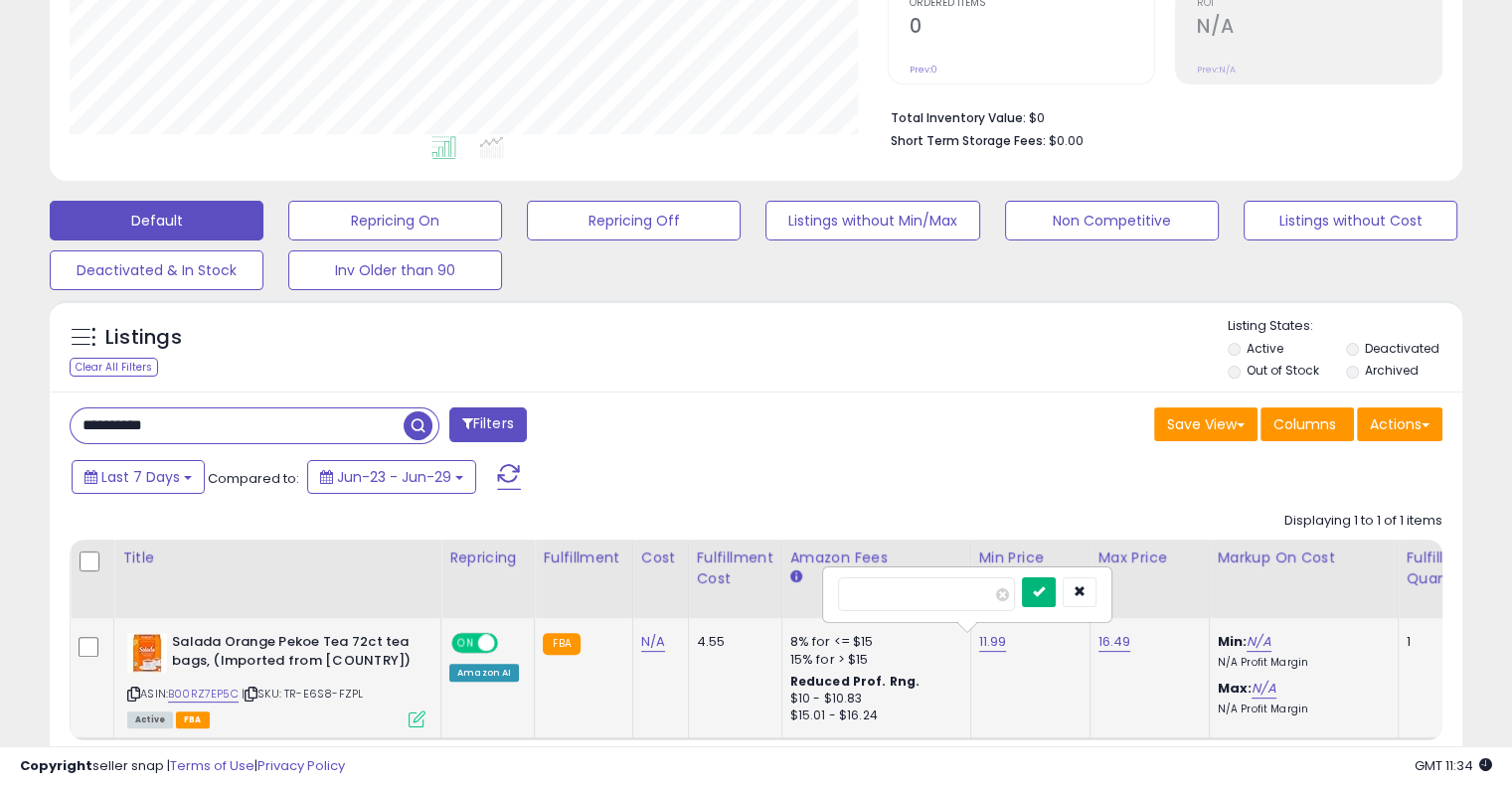 type on "*****" 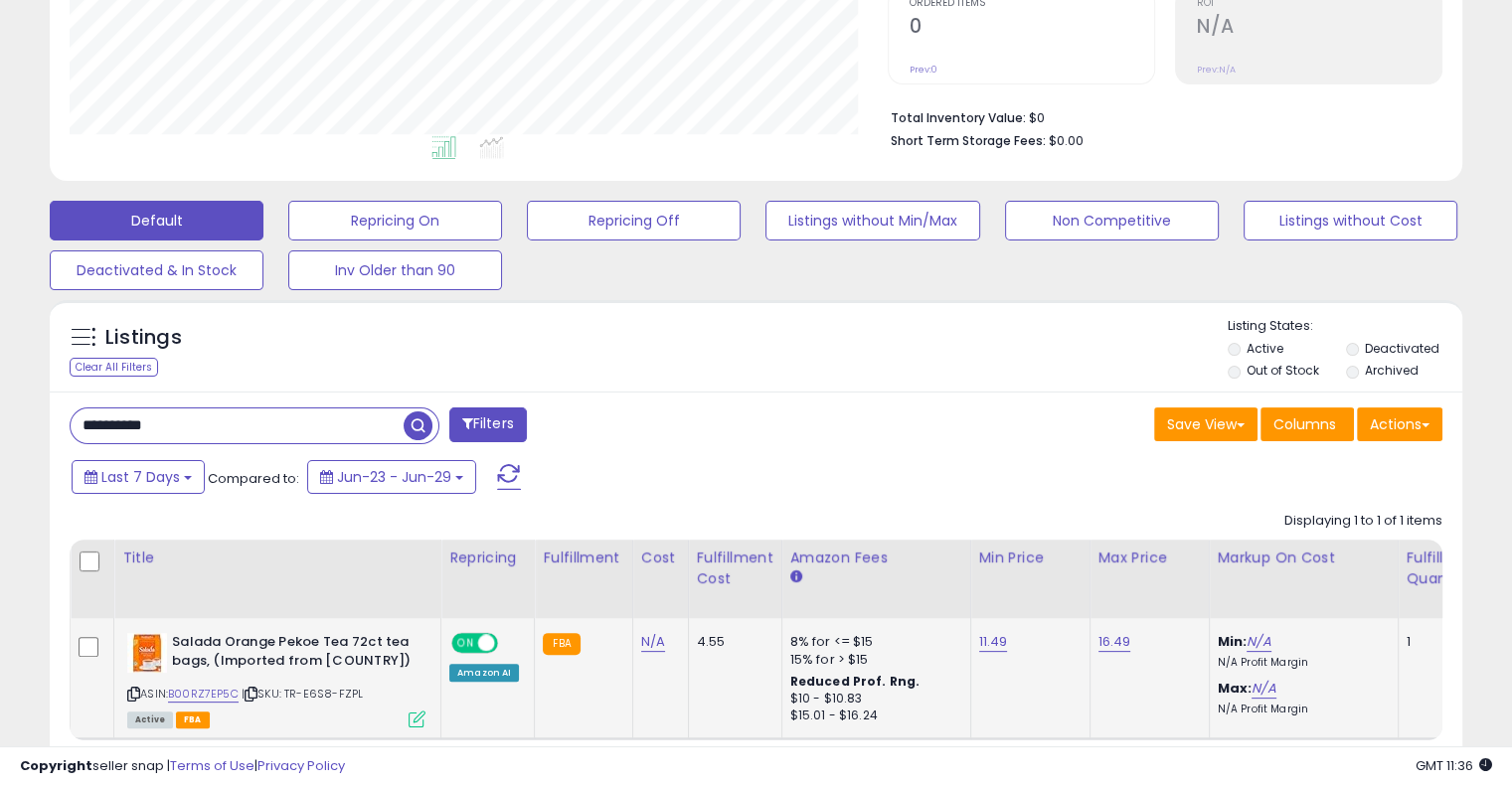 click on "**********" at bounding box center [237, 425] 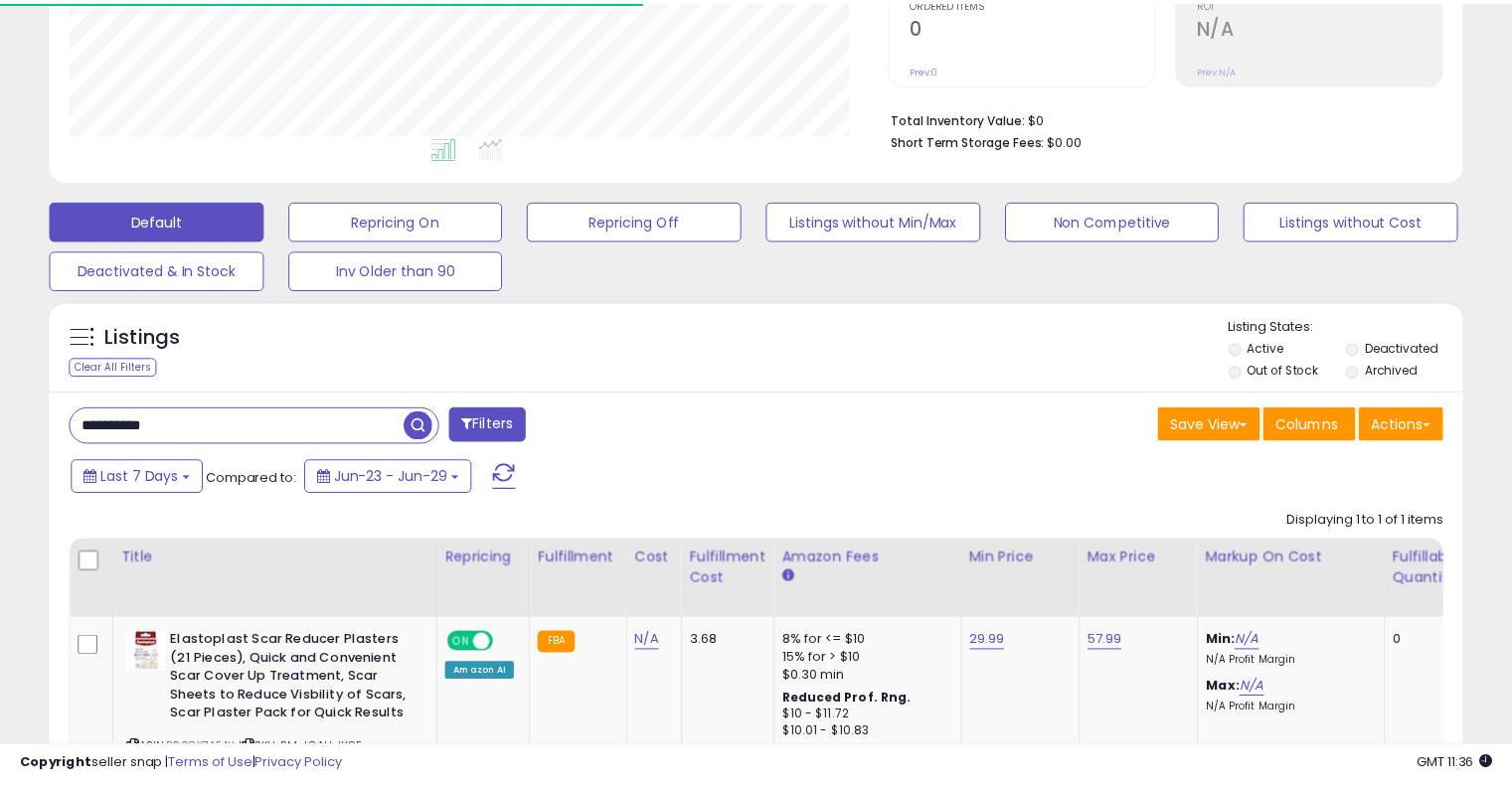scroll, scrollTop: 406, scrollLeft: 817, axis: both 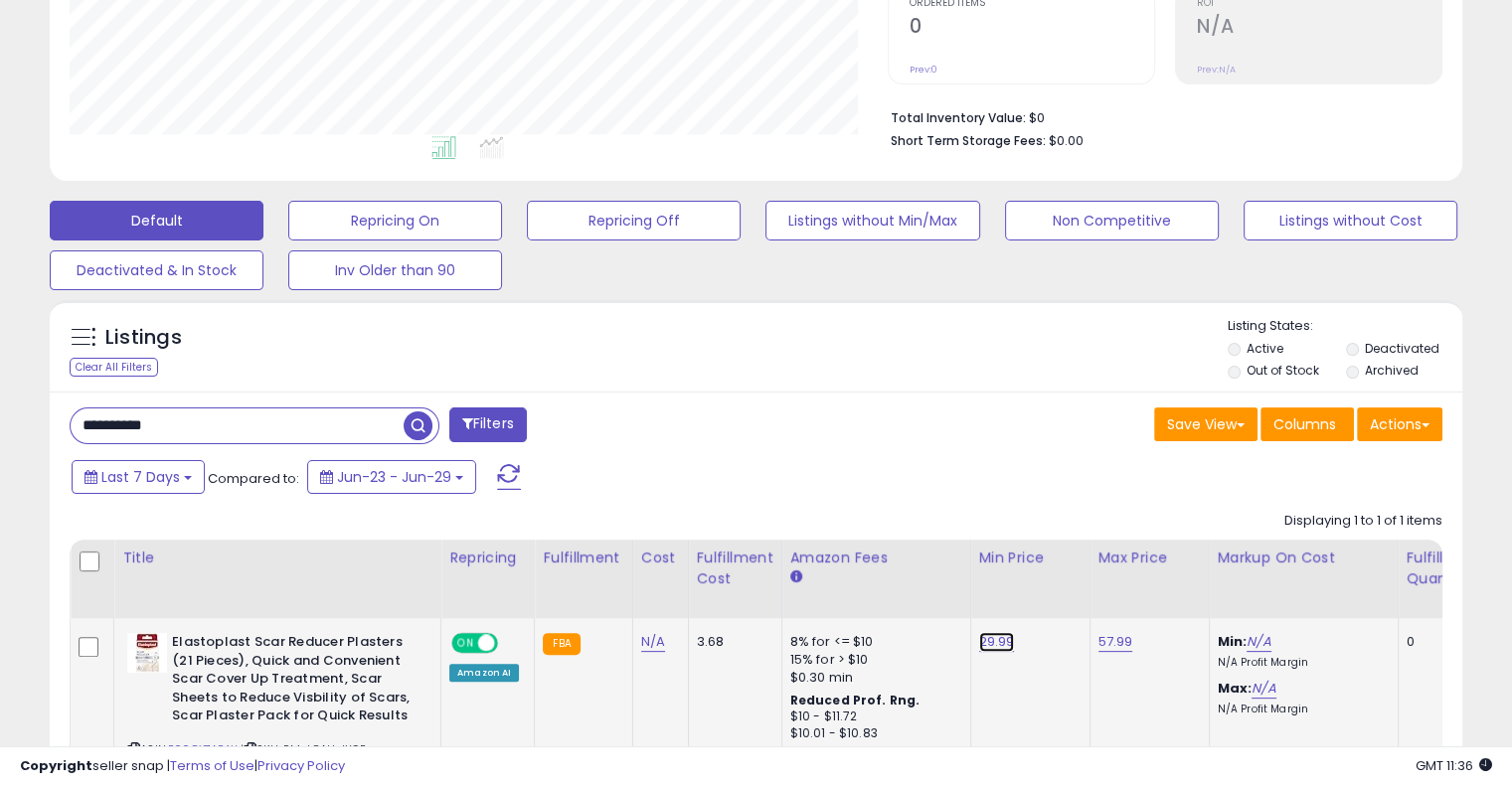 click on "29.99" at bounding box center (997, 642) 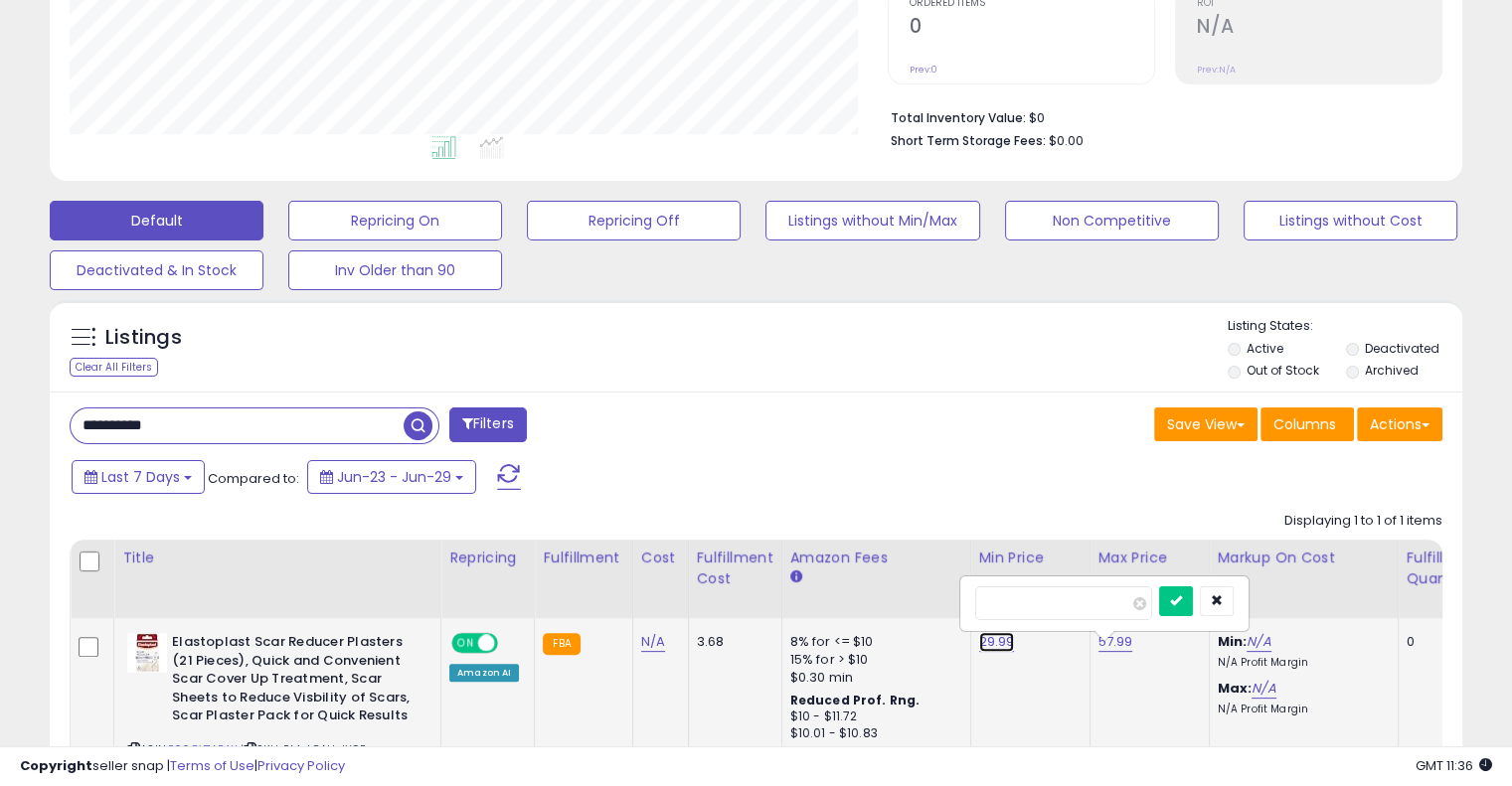 click on "29.99" at bounding box center [997, 642] 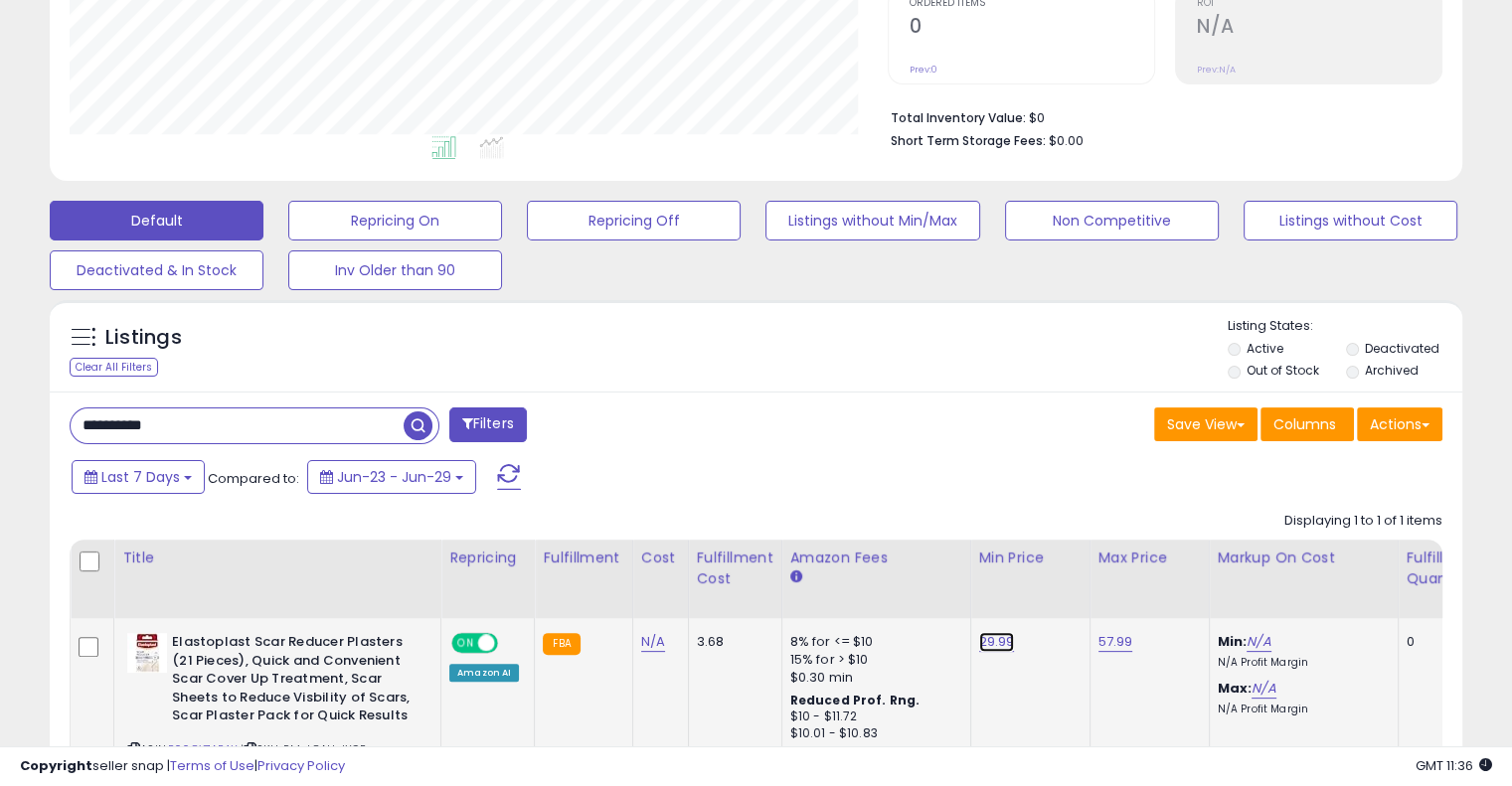 click on "29.99" at bounding box center [997, 642] 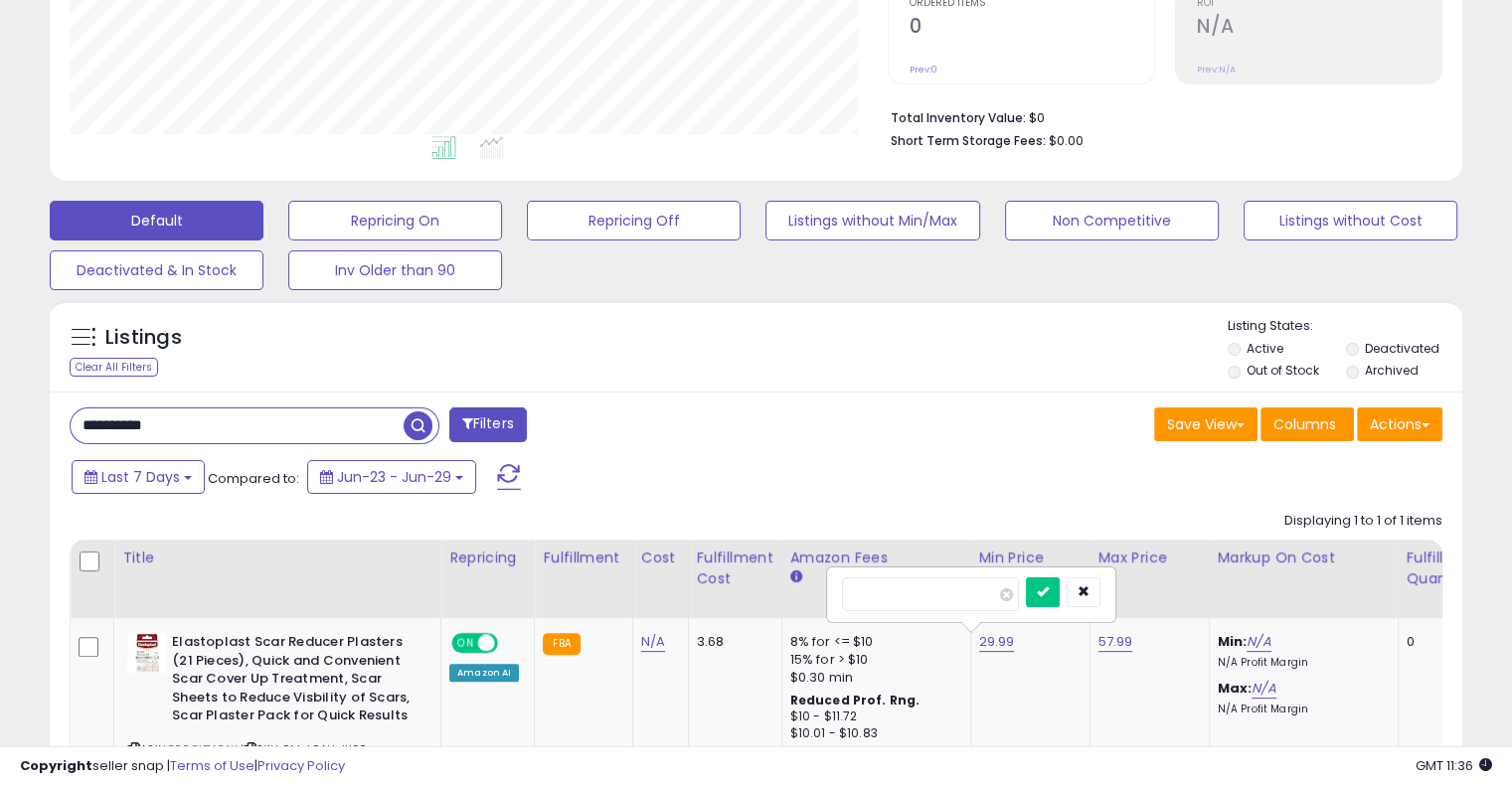 drag, startPoint x: 903, startPoint y: 591, endPoint x: 787, endPoint y: 575, distance: 117.09825 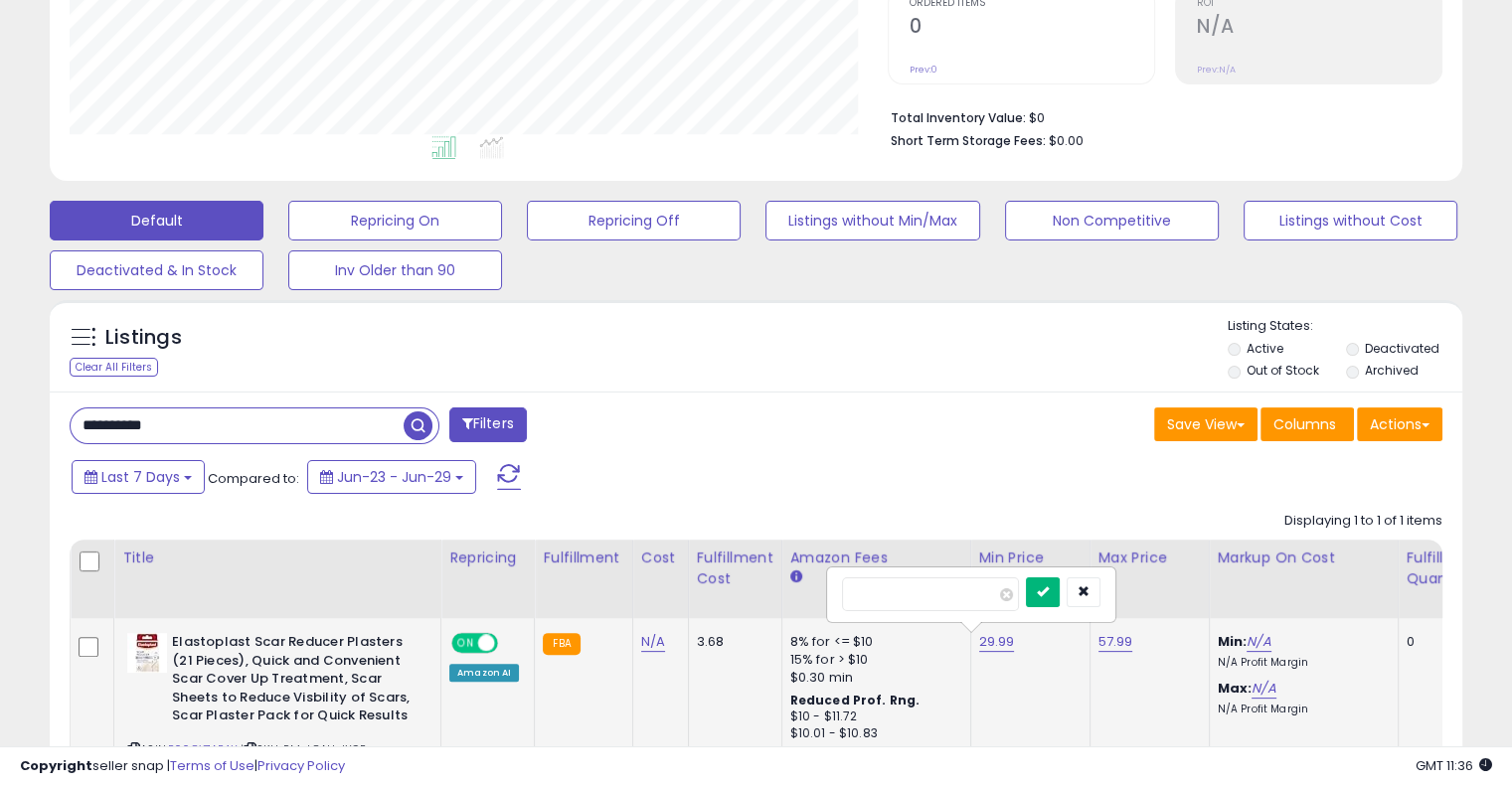 type on "*****" 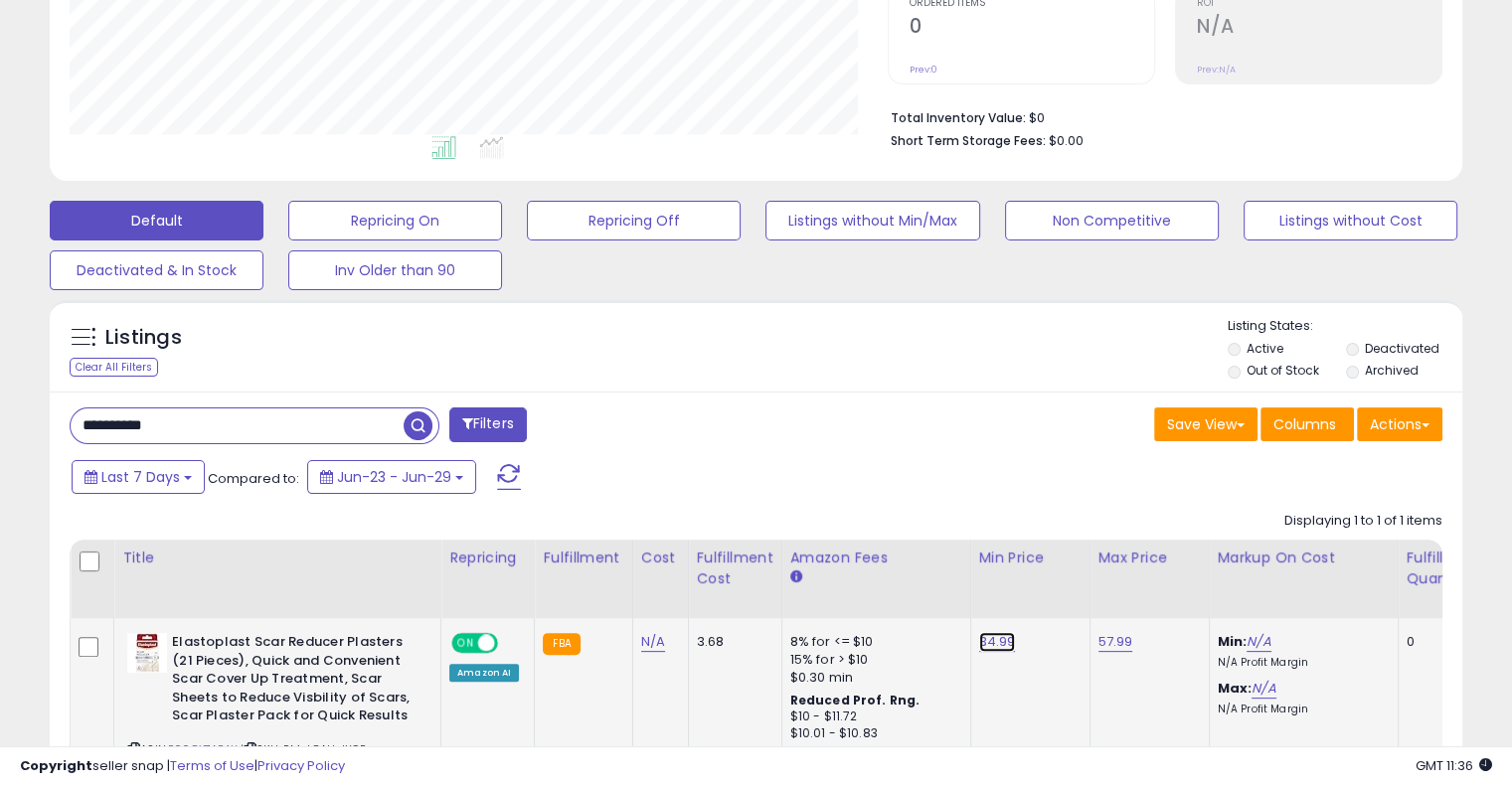 click on "34.99" at bounding box center (997, 642) 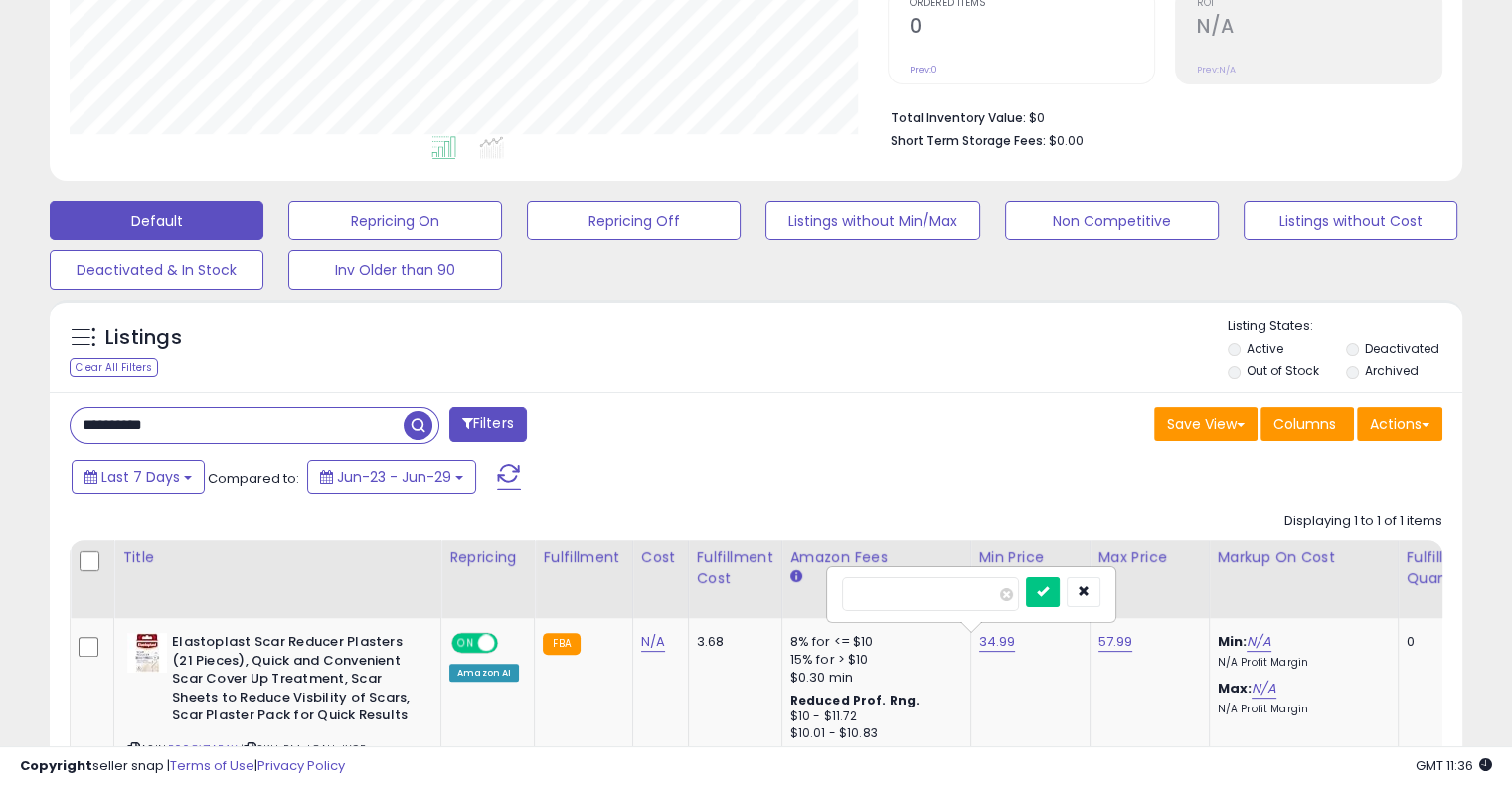 drag, startPoint x: 923, startPoint y: 600, endPoint x: 796, endPoint y: 575, distance: 129.43724 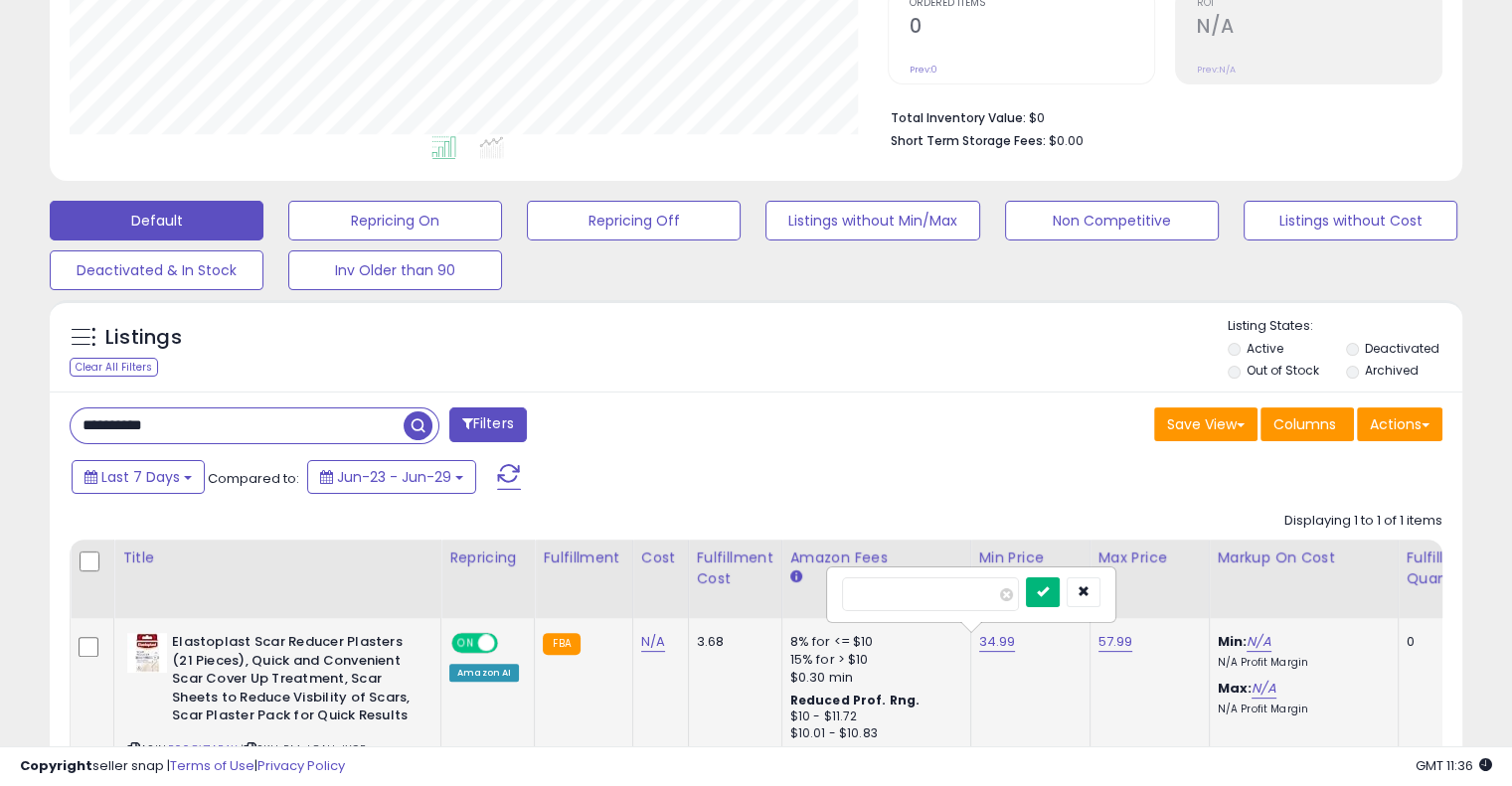 type on "*****" 